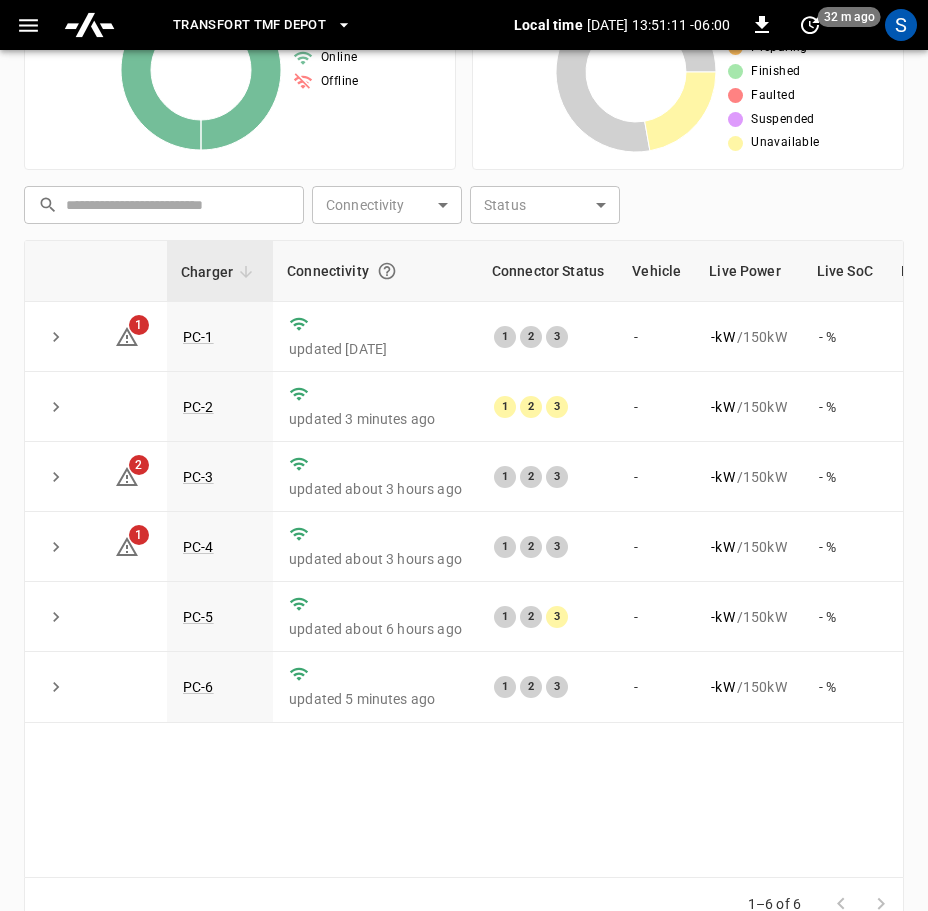 scroll, scrollTop: 390, scrollLeft: 0, axis: vertical 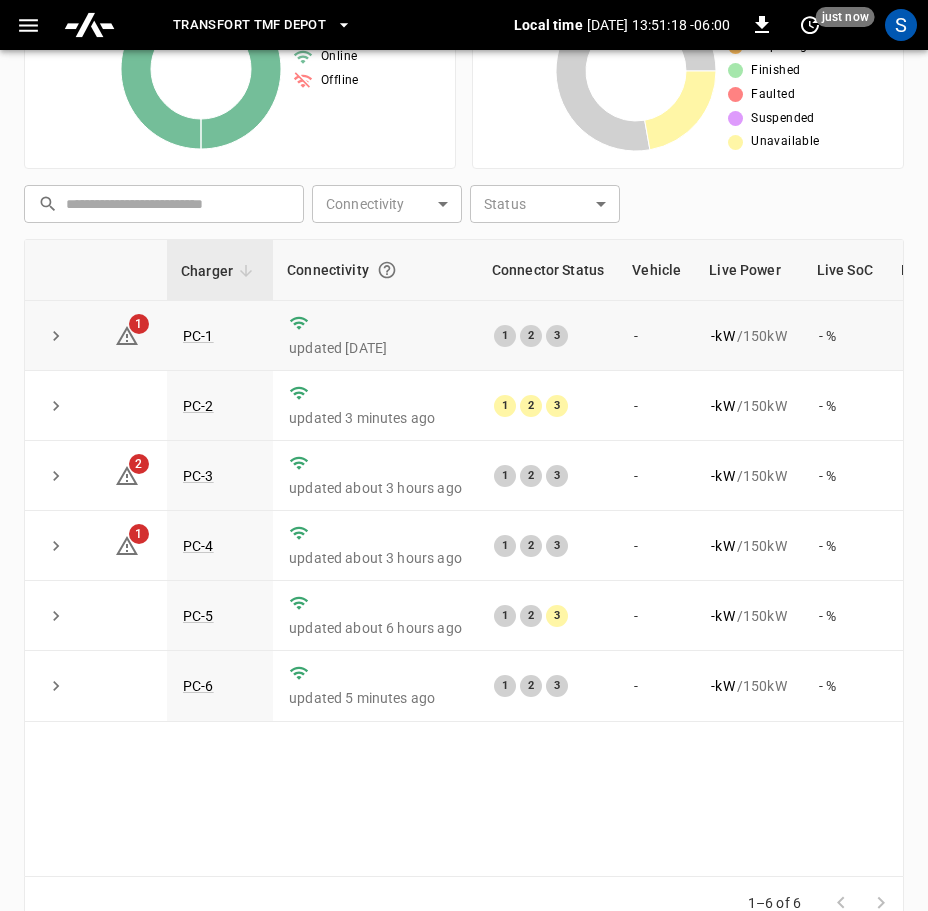 click on "PC-1" at bounding box center (220, 336) 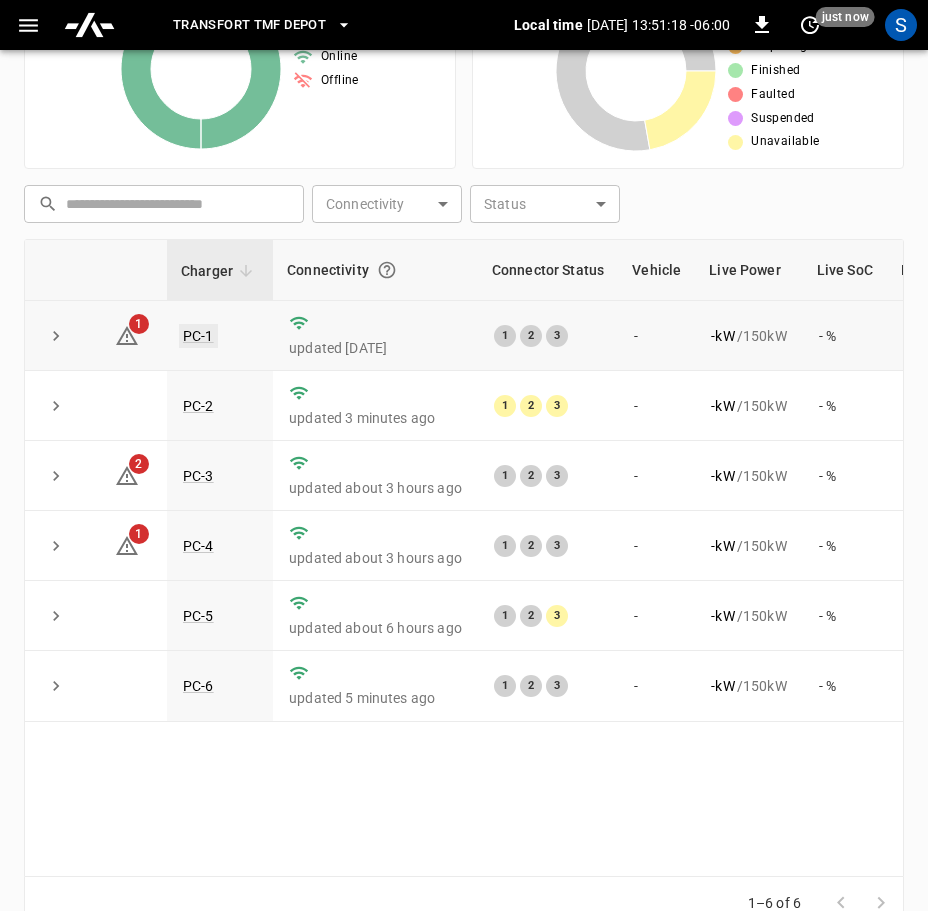 click on "PC-1" at bounding box center [198, 336] 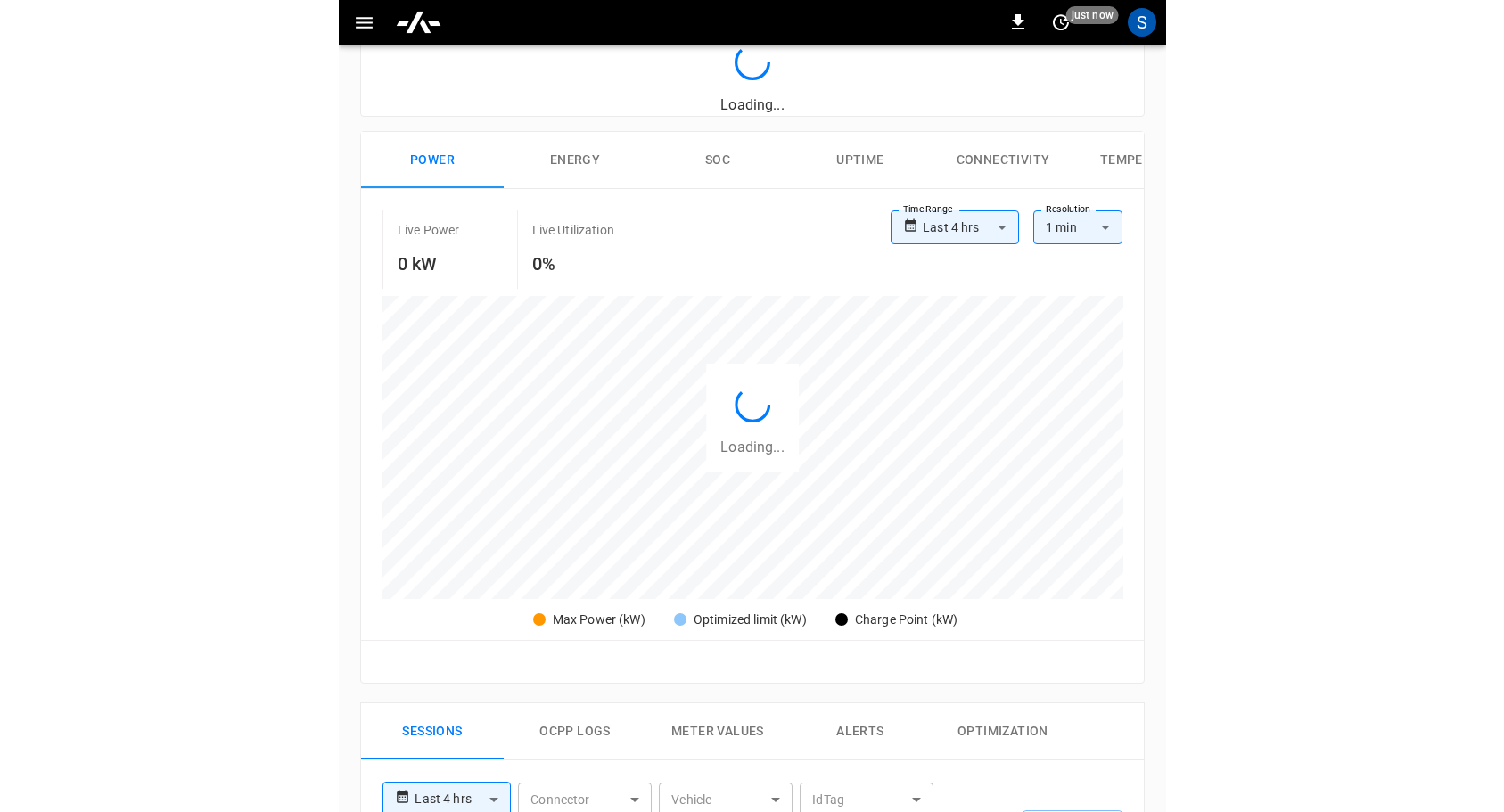 scroll, scrollTop: 0, scrollLeft: 0, axis: both 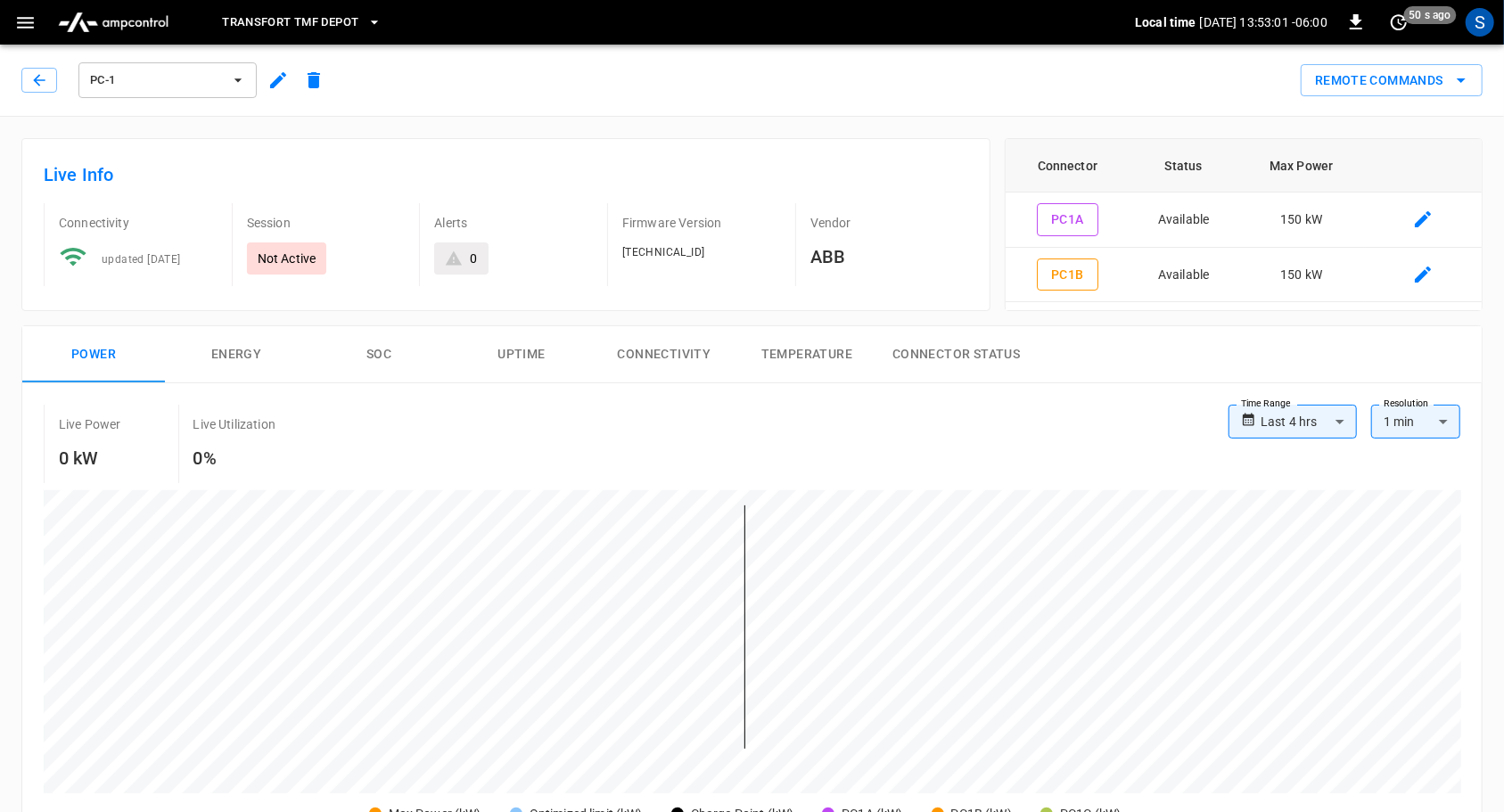 click on "PC-1" at bounding box center (156, 80) 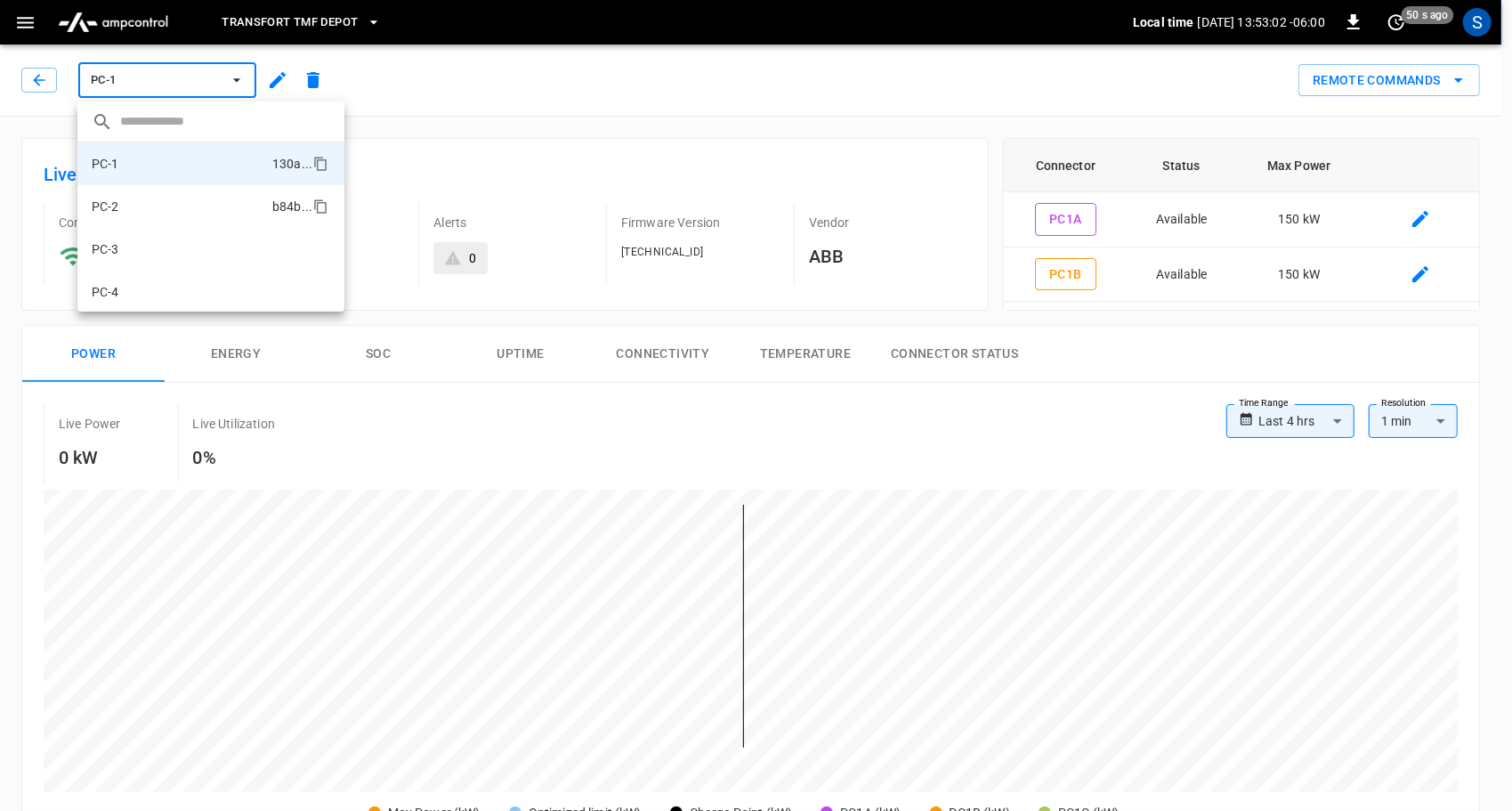 click on "PC-2 b84b ..." at bounding box center (211, 207) 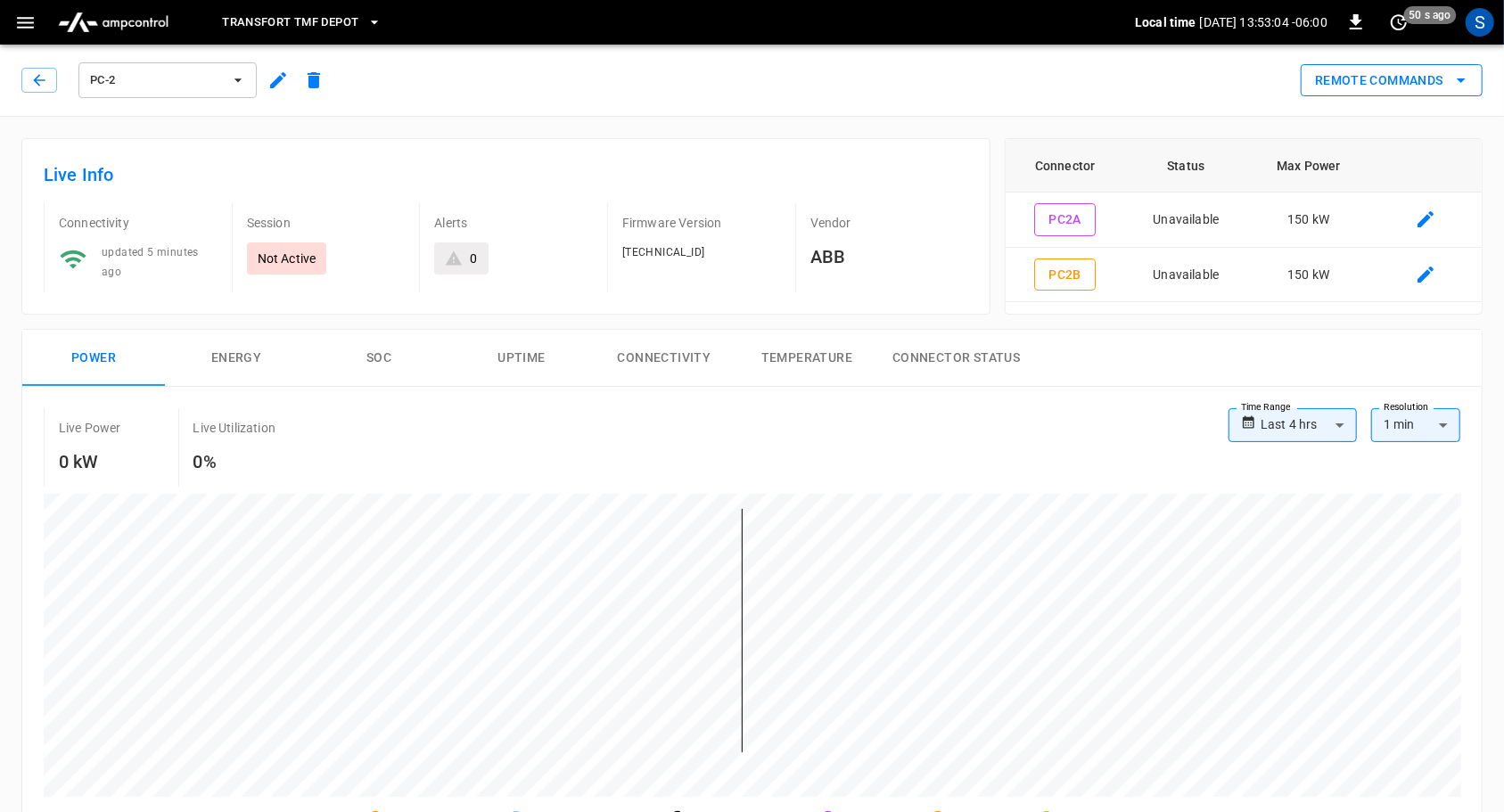 click on "Remote Commands" at bounding box center [1392, 80] 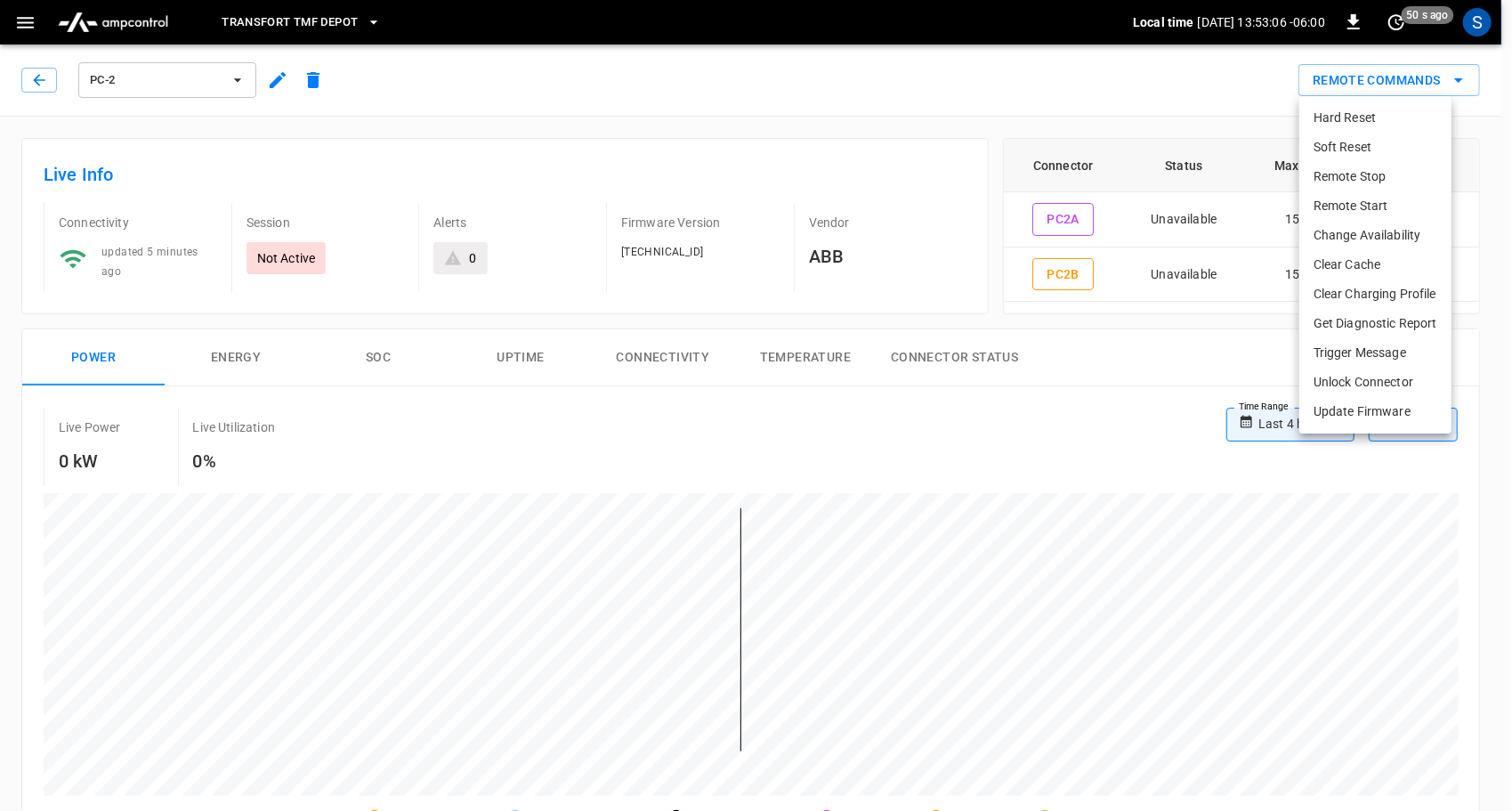 click on "Trigger Message" at bounding box center [1375, 353] 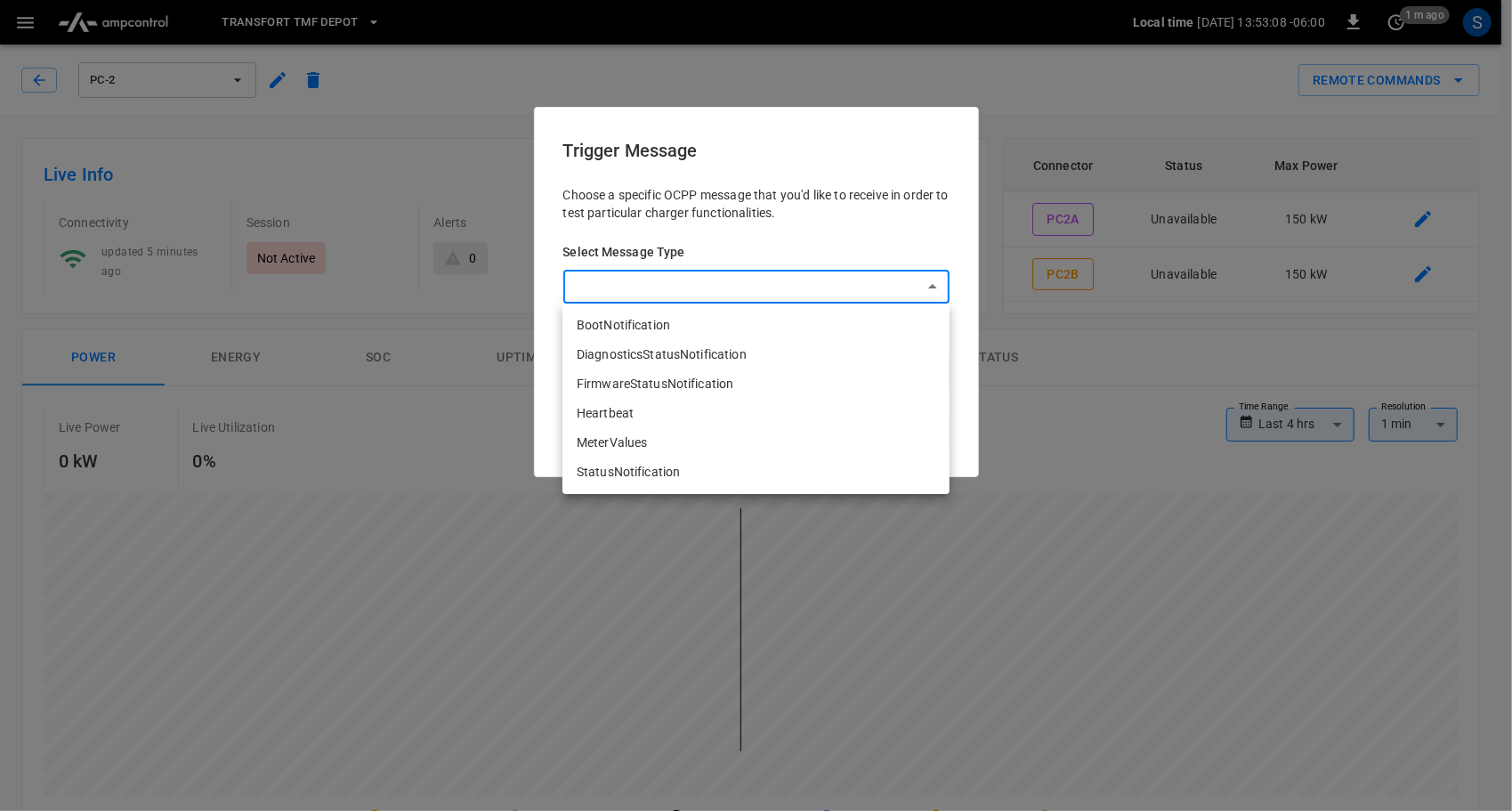 click on "**********" at bounding box center [756, 842] 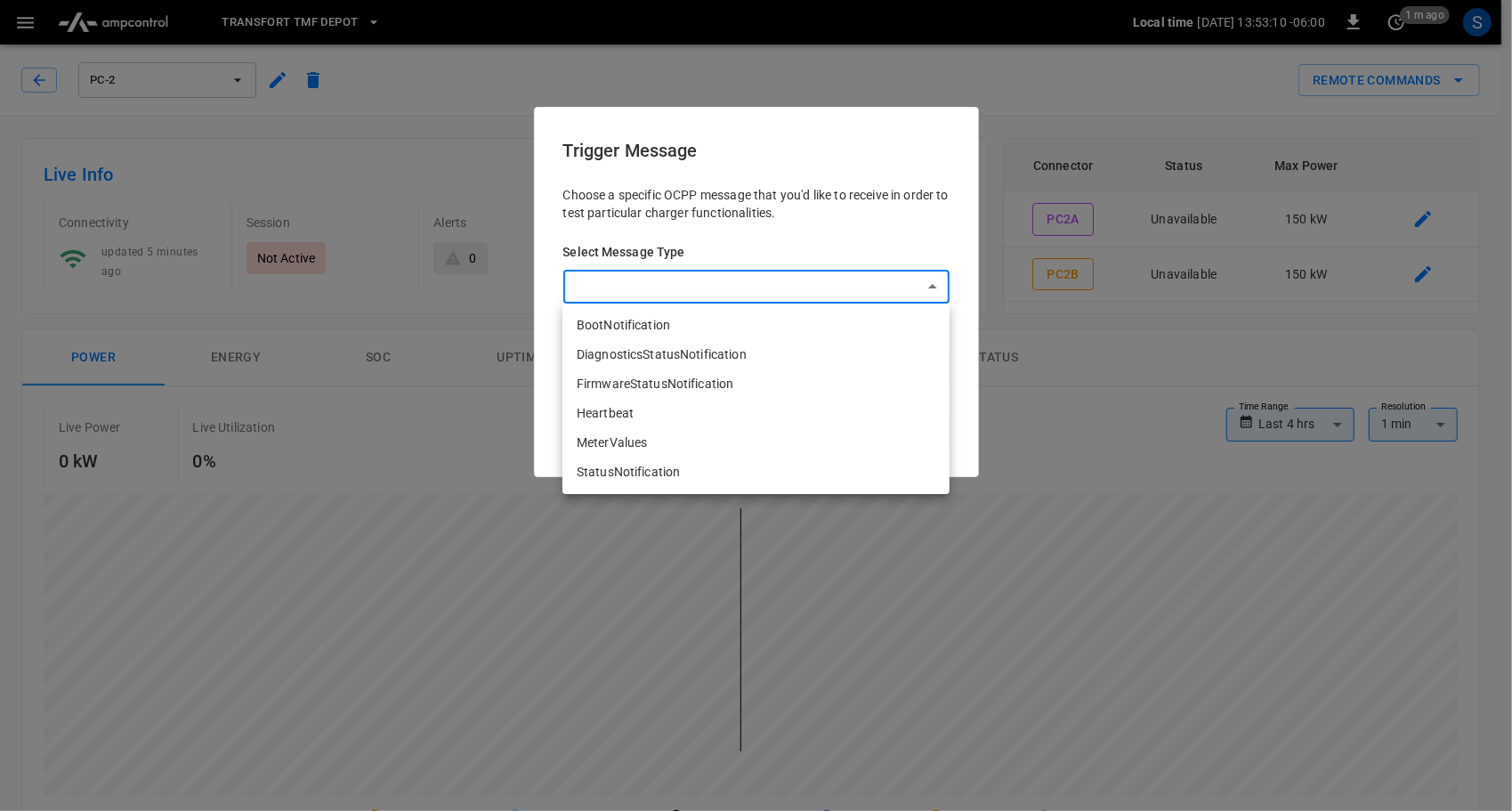 click on "StatusNotification" at bounding box center (756, 472) 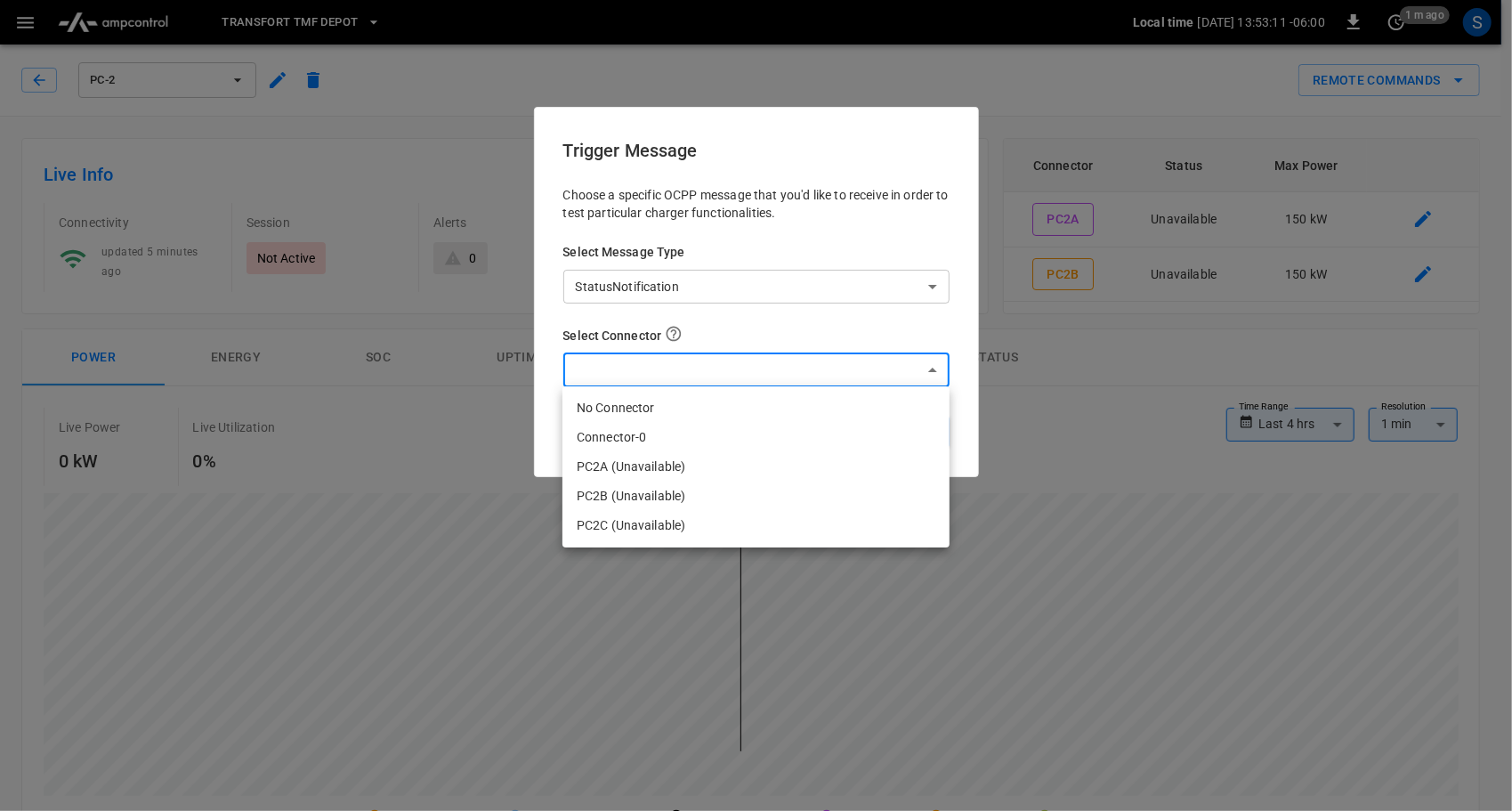 click on "**********" at bounding box center [756, 842] 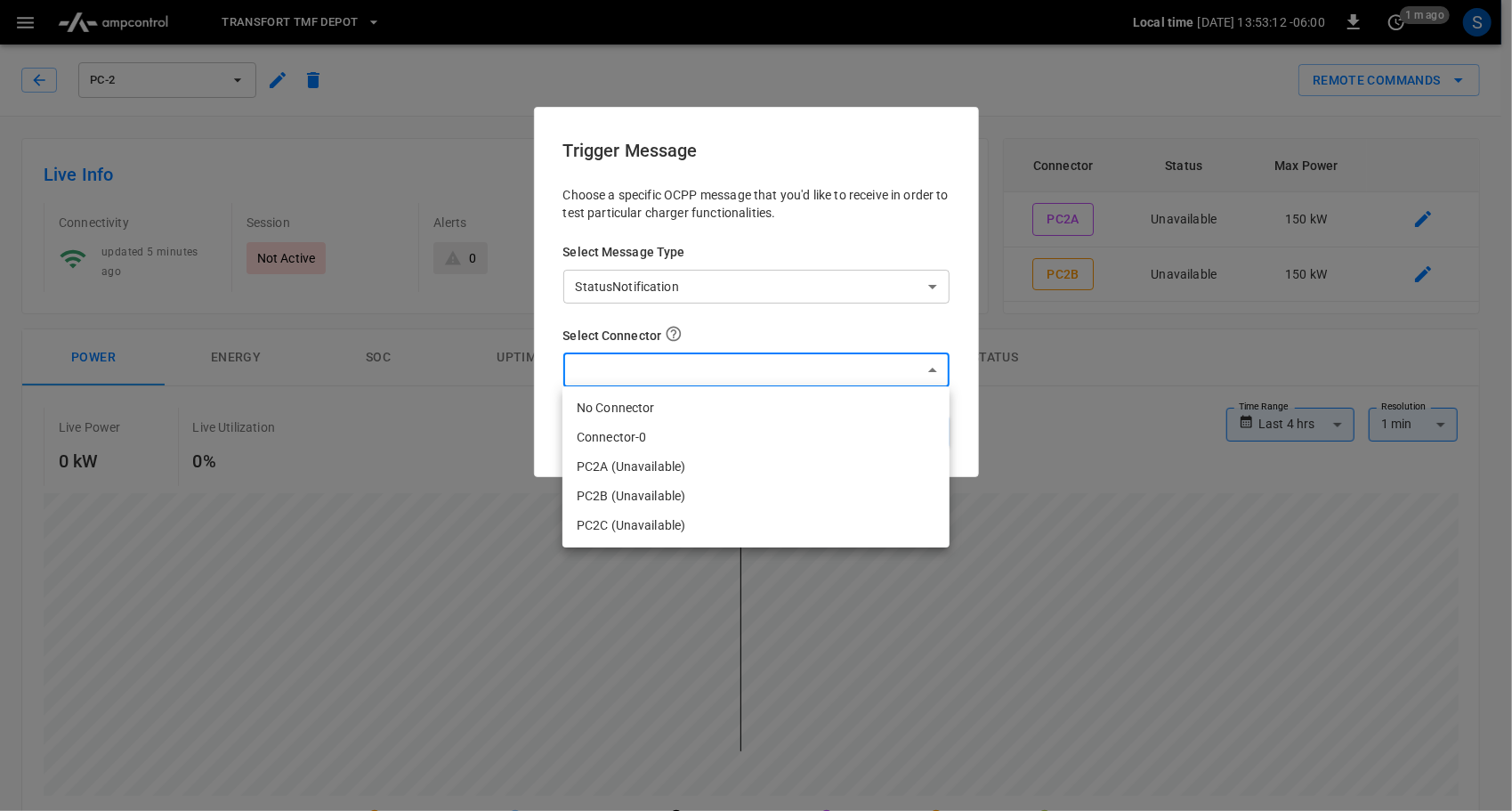 click on "Connector-0" at bounding box center [756, 437] 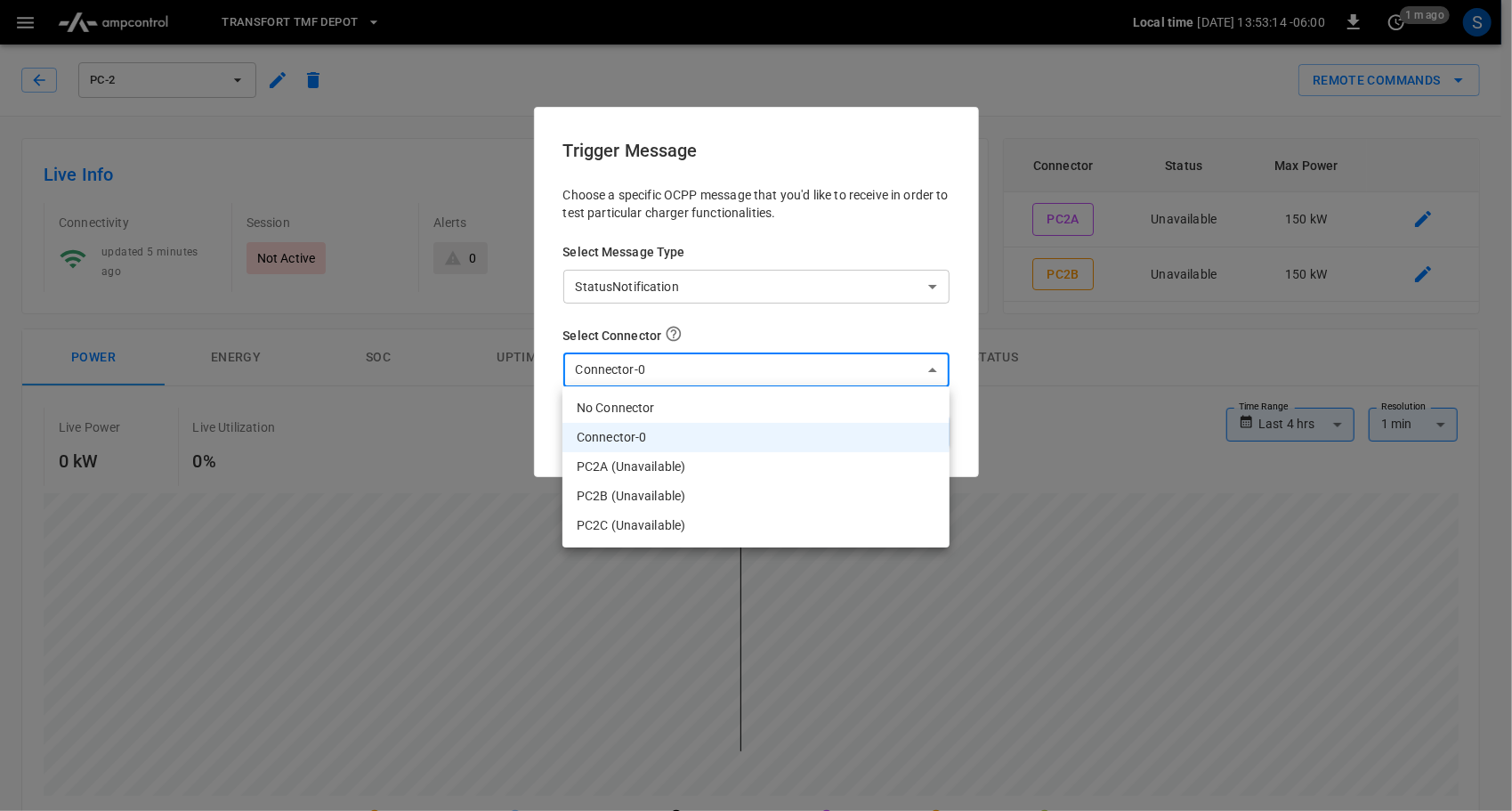 click on "**********" at bounding box center [756, 842] 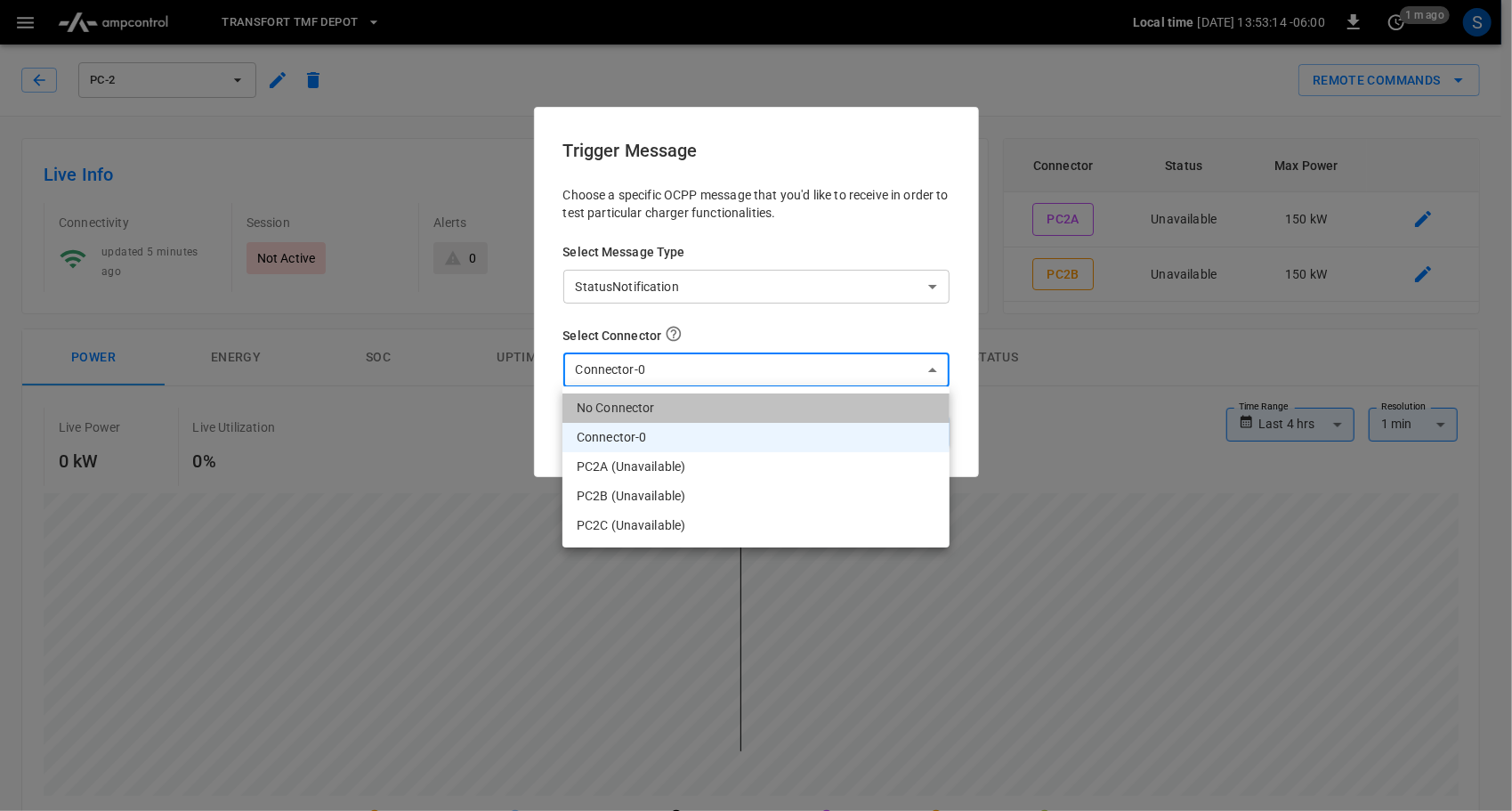 click on "No Connector" at bounding box center [756, 408] 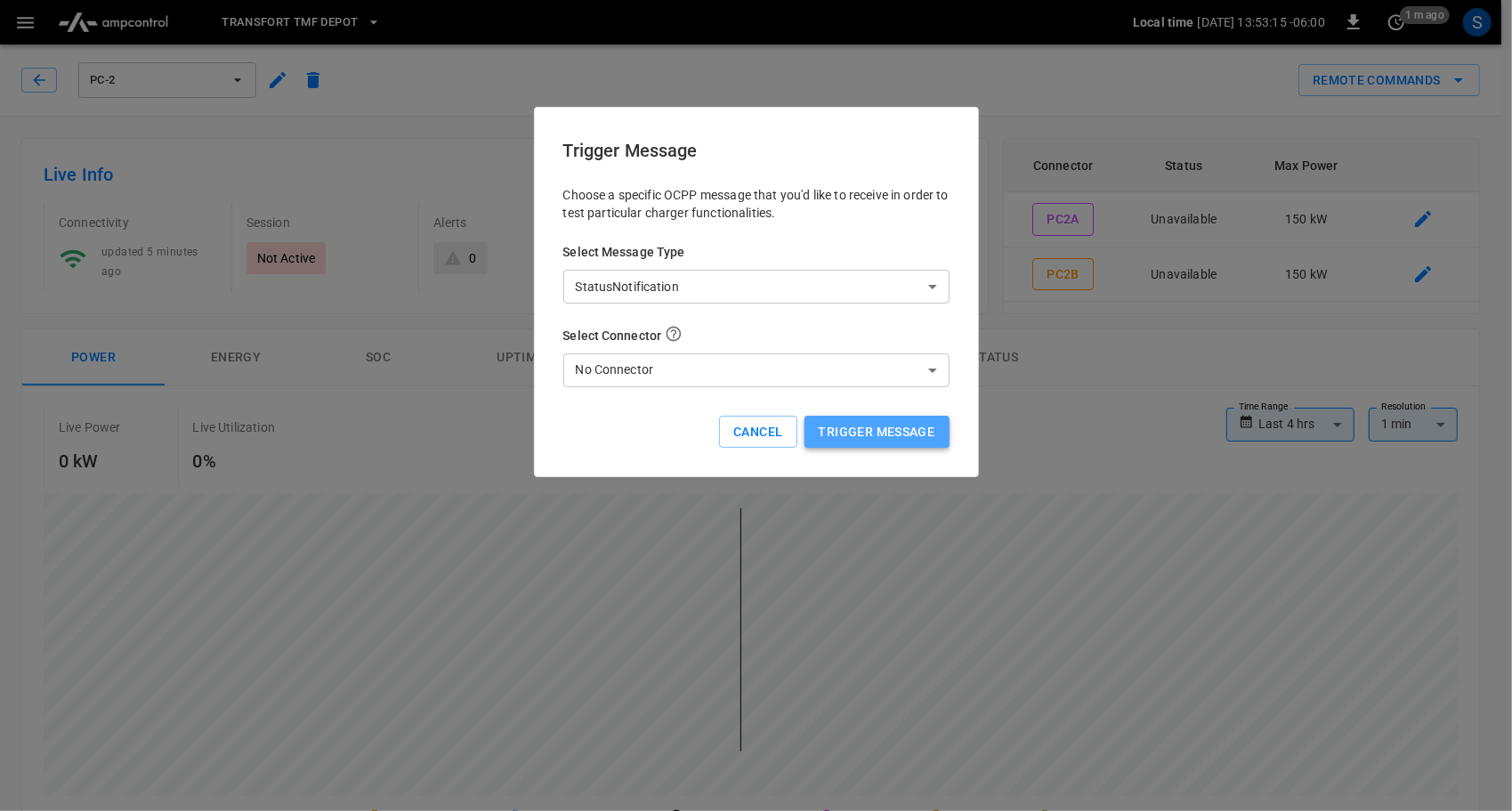 click on "Trigger Message" at bounding box center (877, 432) 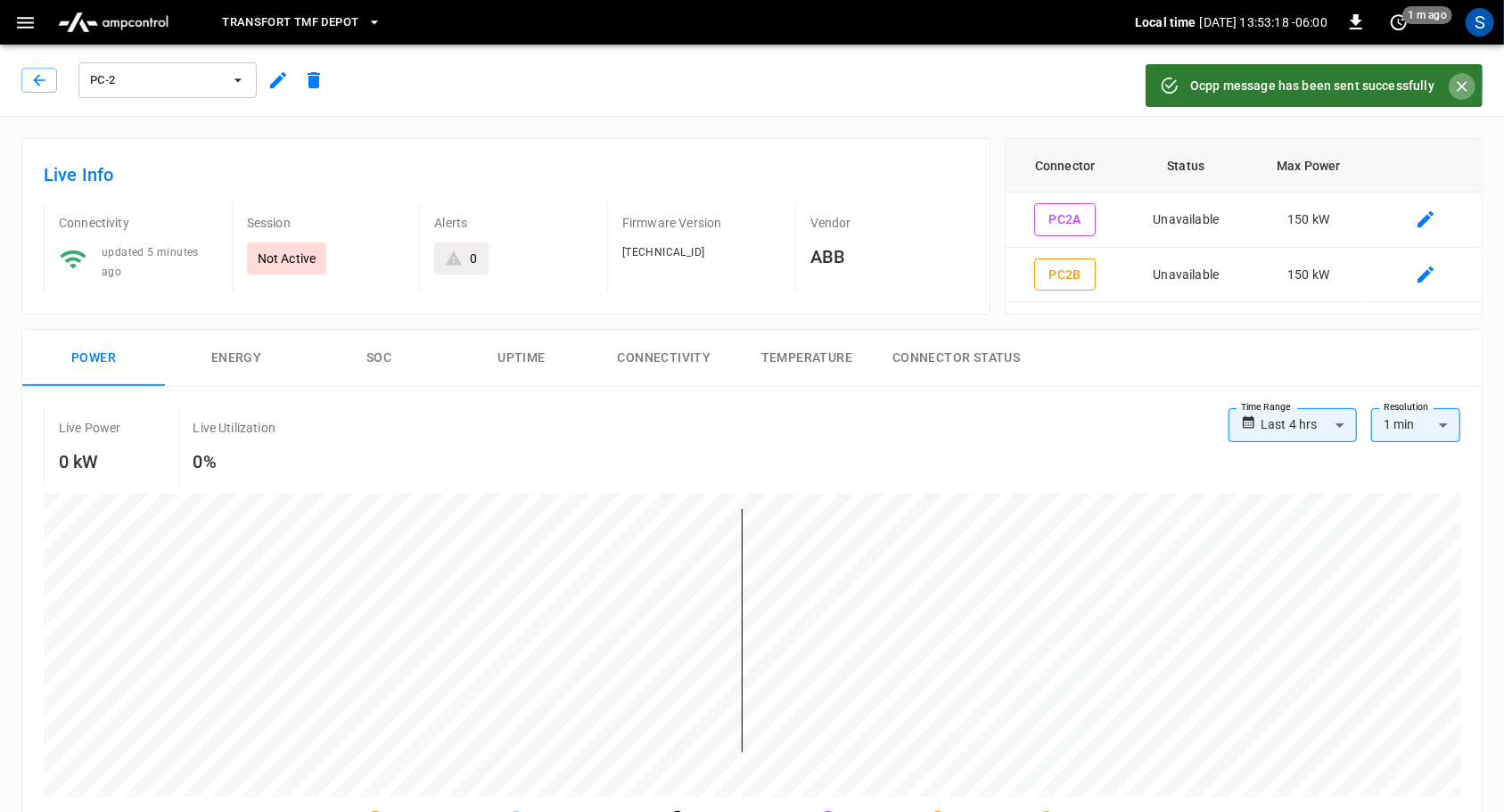 click 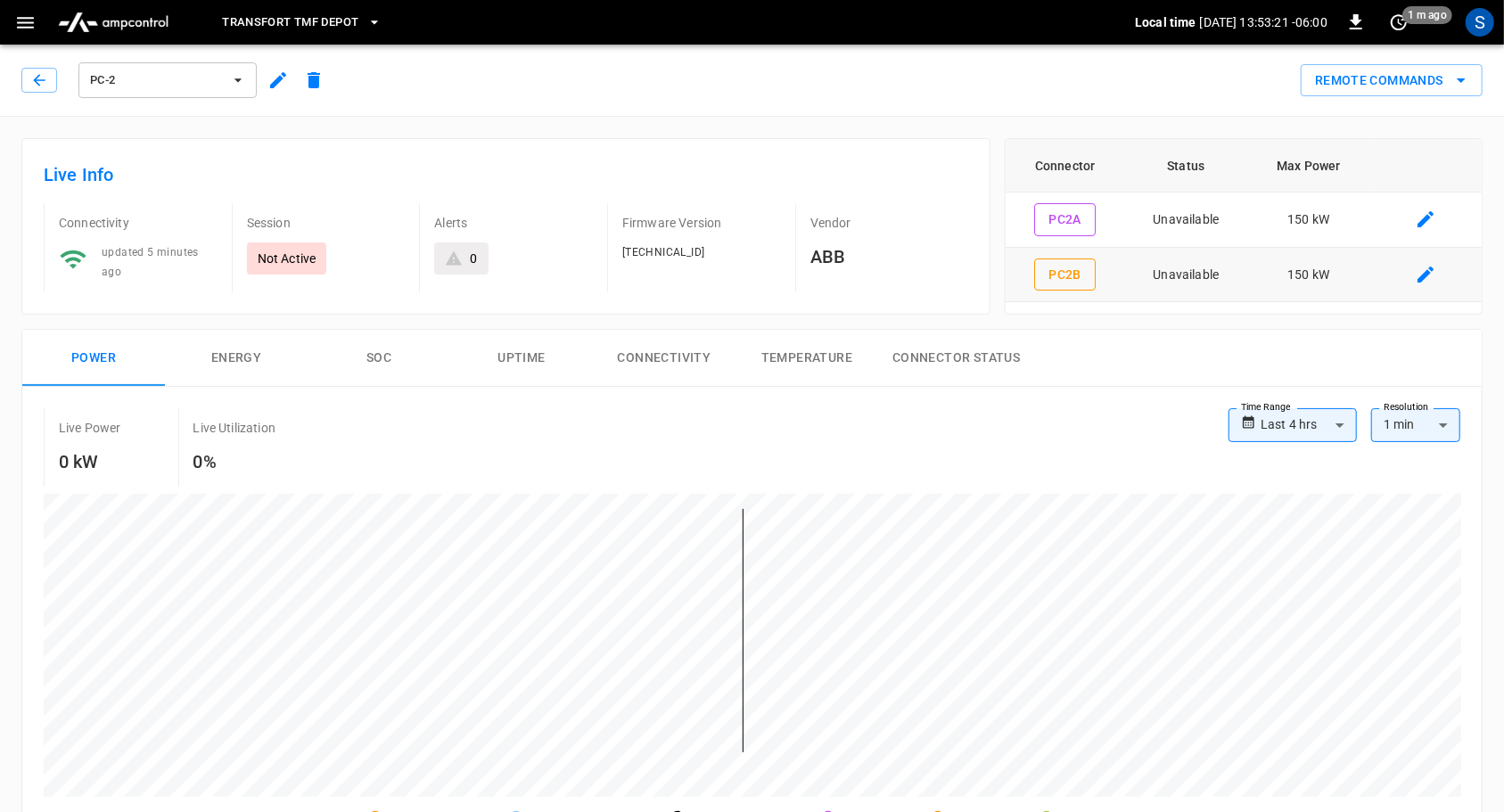 scroll, scrollTop: 45, scrollLeft: 0, axis: vertical 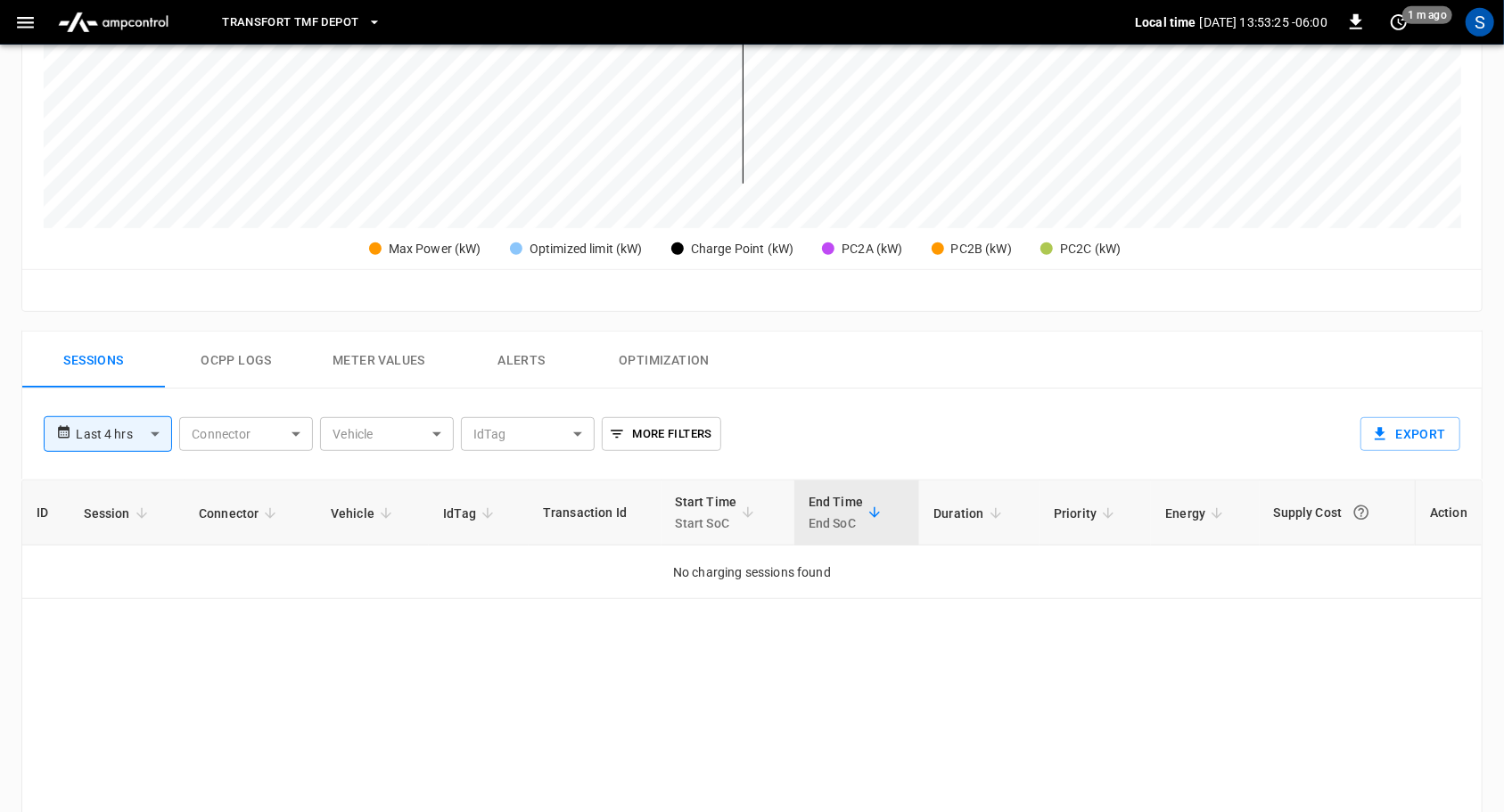 click on "Ocpp logs" at bounding box center (236, 360) 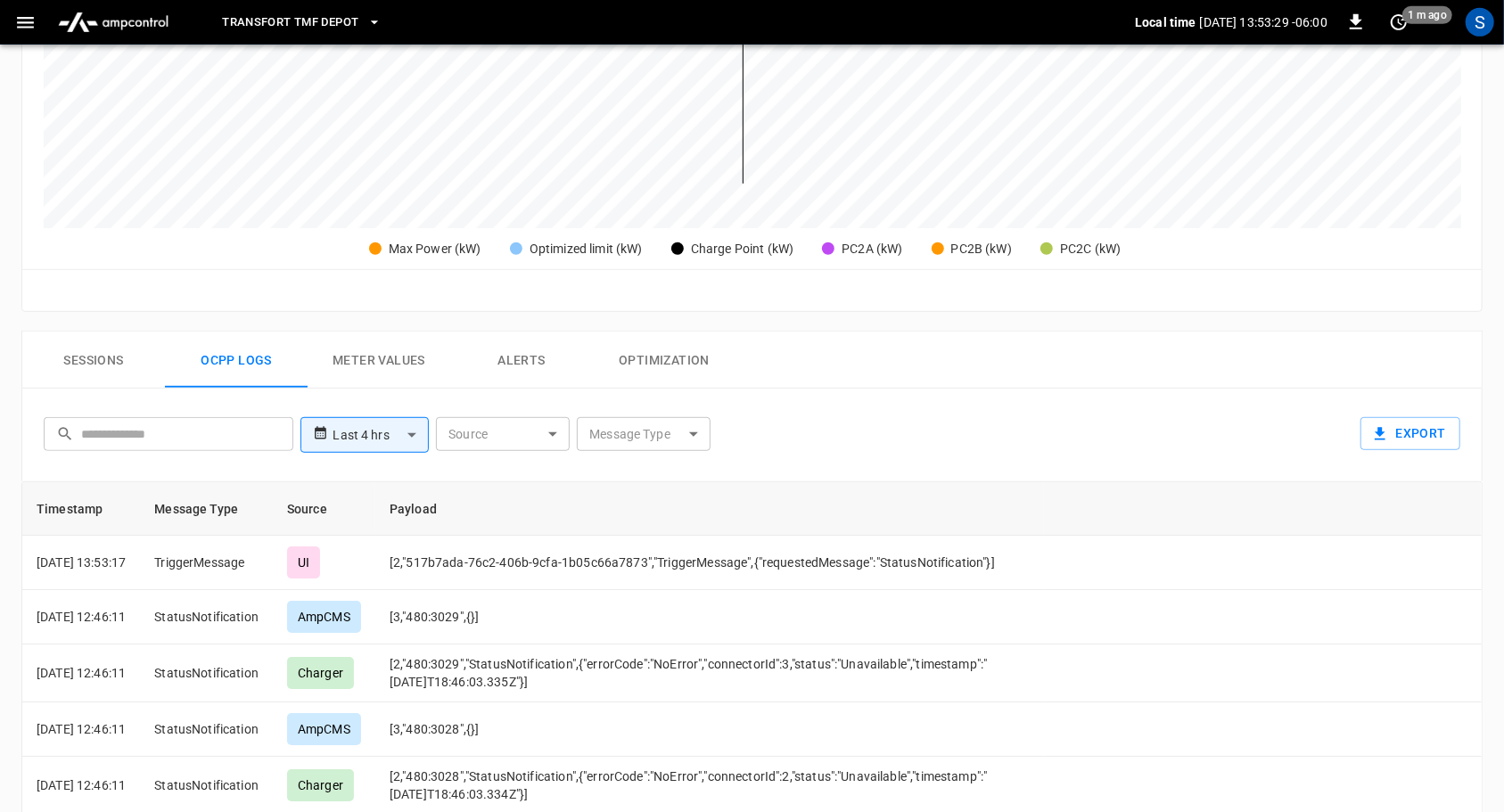 click on "Source ​ Source" at bounding box center [503, 434] 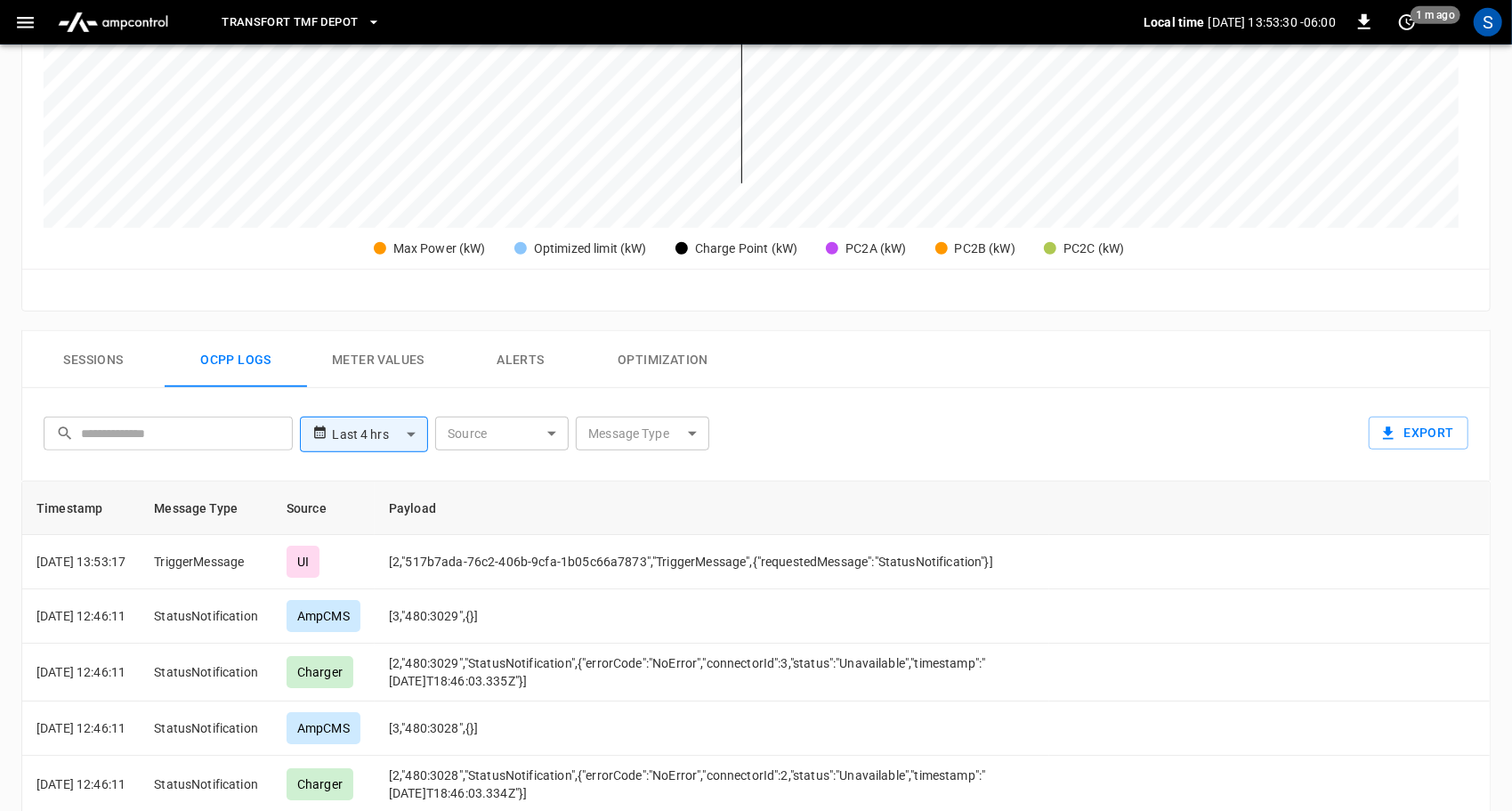 click on "**********" at bounding box center [756, 275] 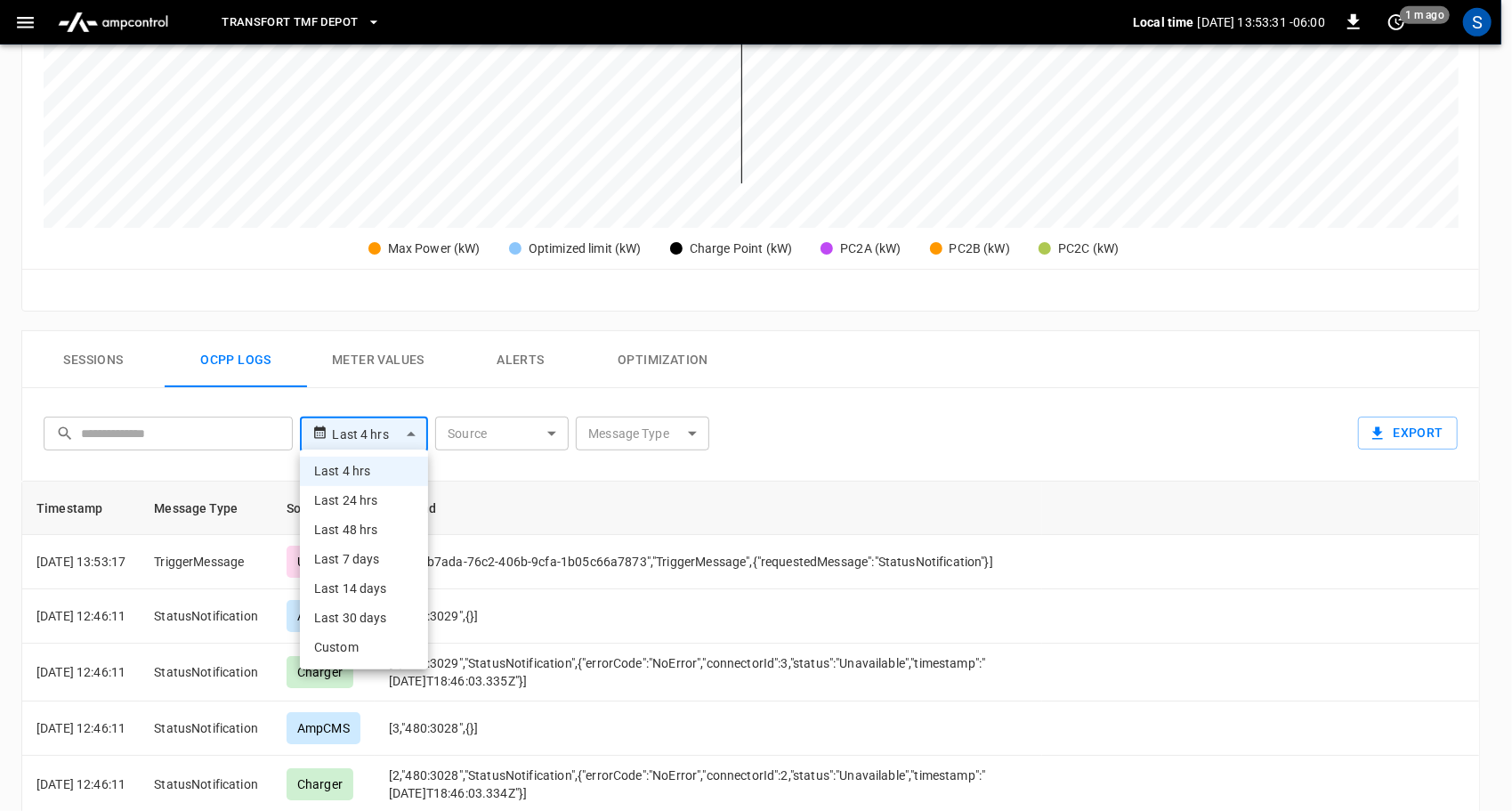 click at bounding box center [756, 405] 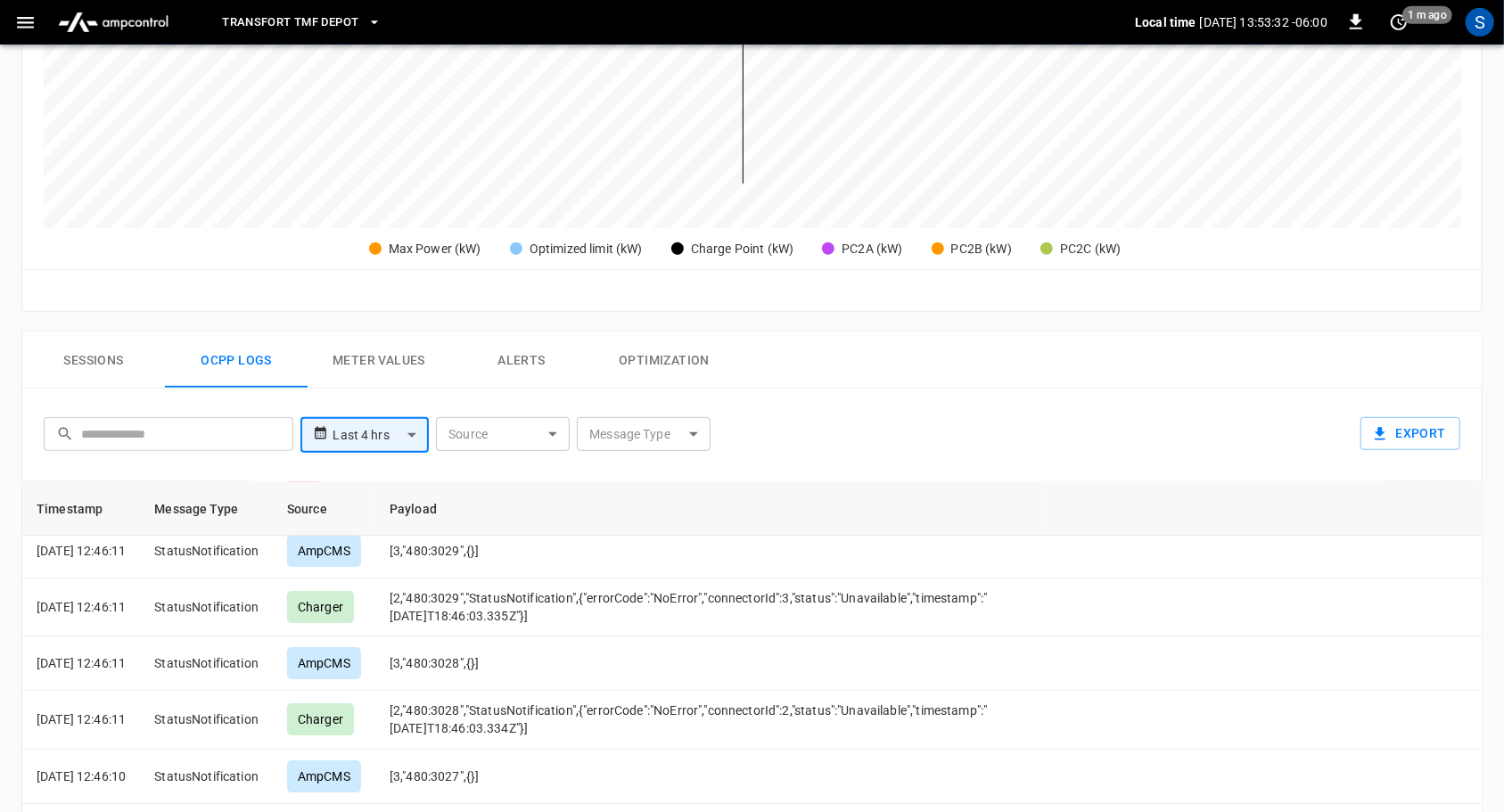 scroll, scrollTop: 0, scrollLeft: 0, axis: both 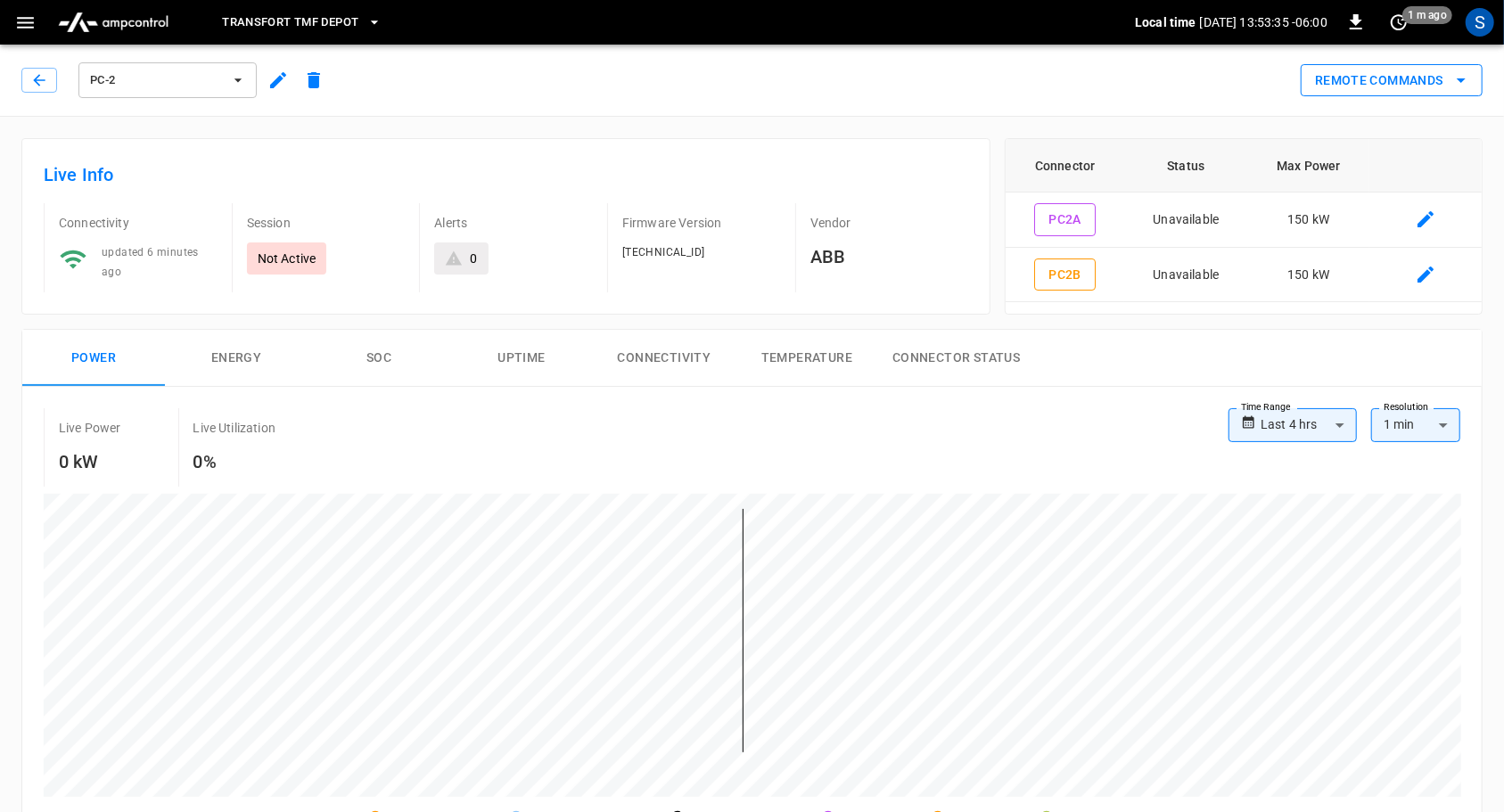 click on "Remote Commands" at bounding box center (1392, 80) 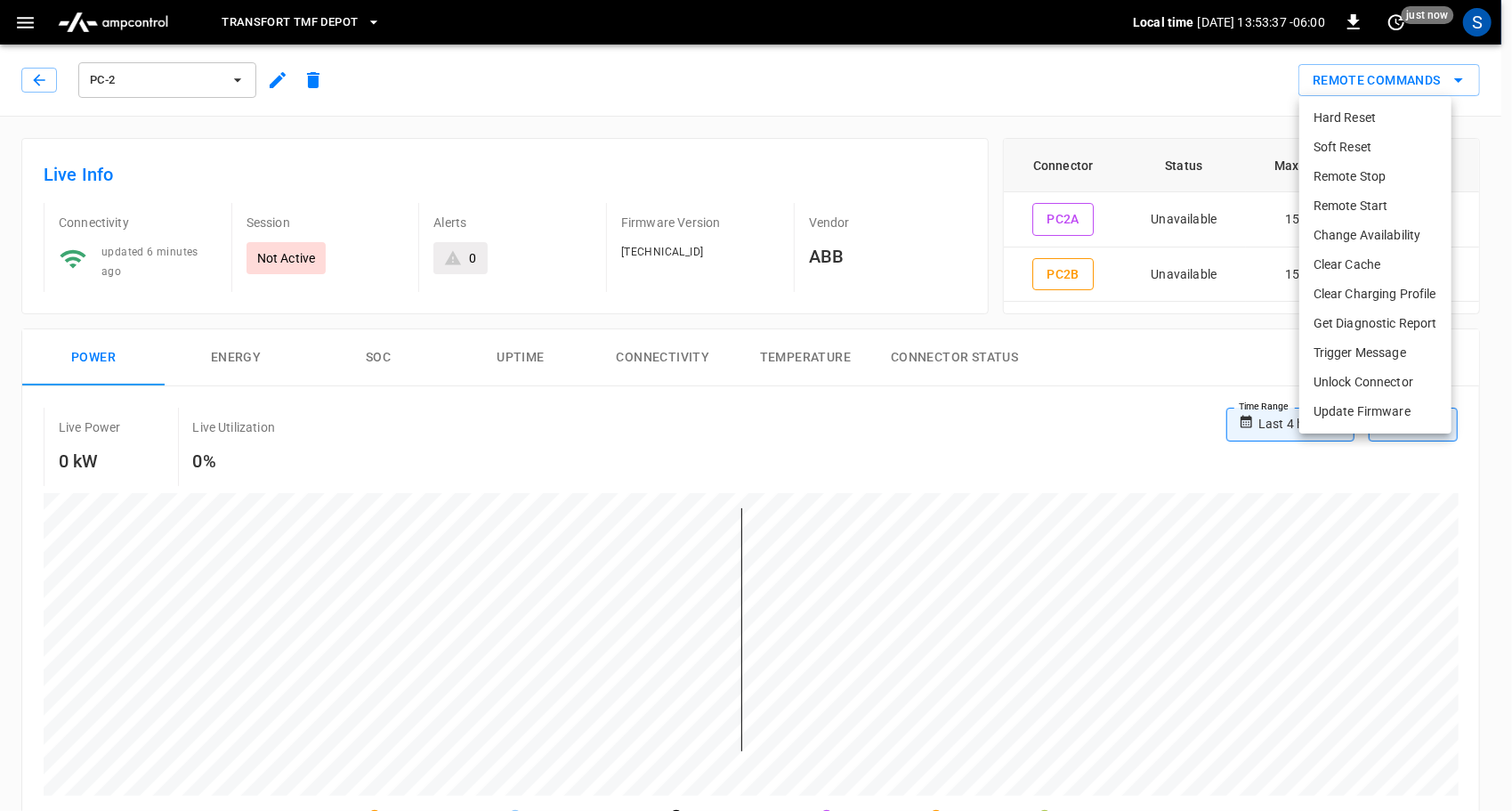 click on "Trigger Message" at bounding box center (1375, 353) 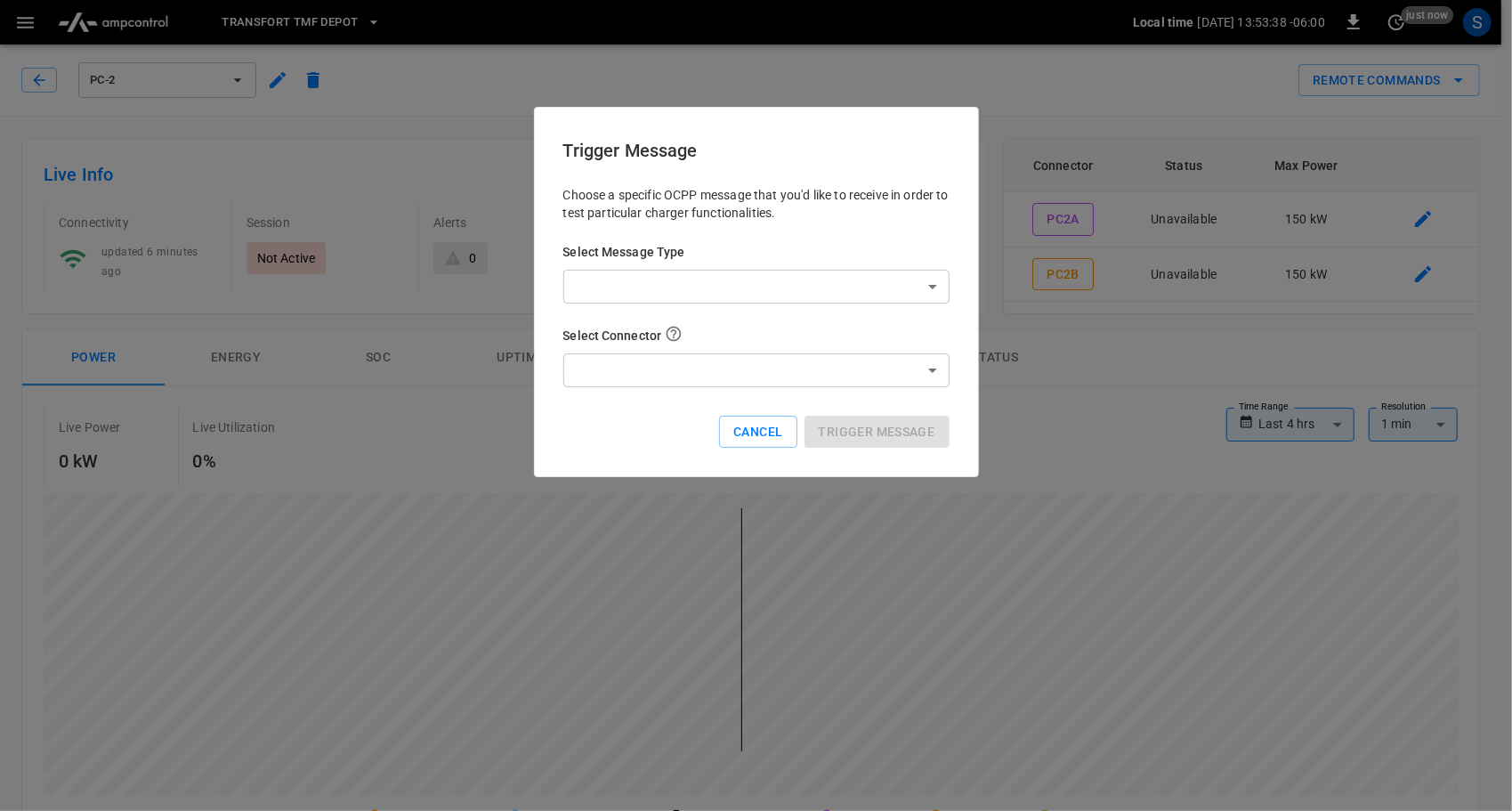 click on "Choose a specific OCPP message that you'd like to receive in order to test particular charger functionalities. Select Message Type ​ ​ Select Connector ​ ​ Cancel Trigger Message" at bounding box center [756, 317] 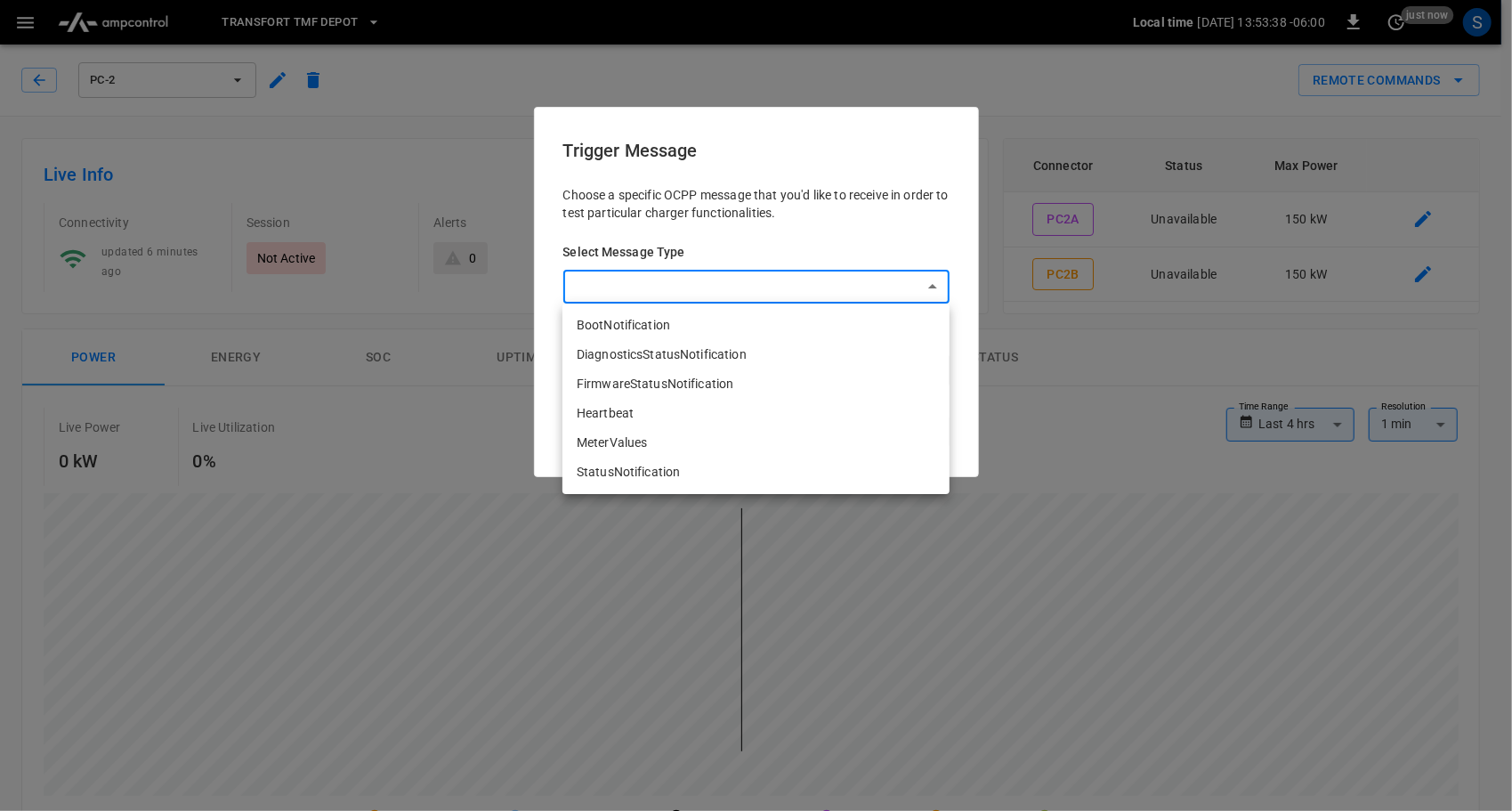 click on "**********" at bounding box center [756, 843] 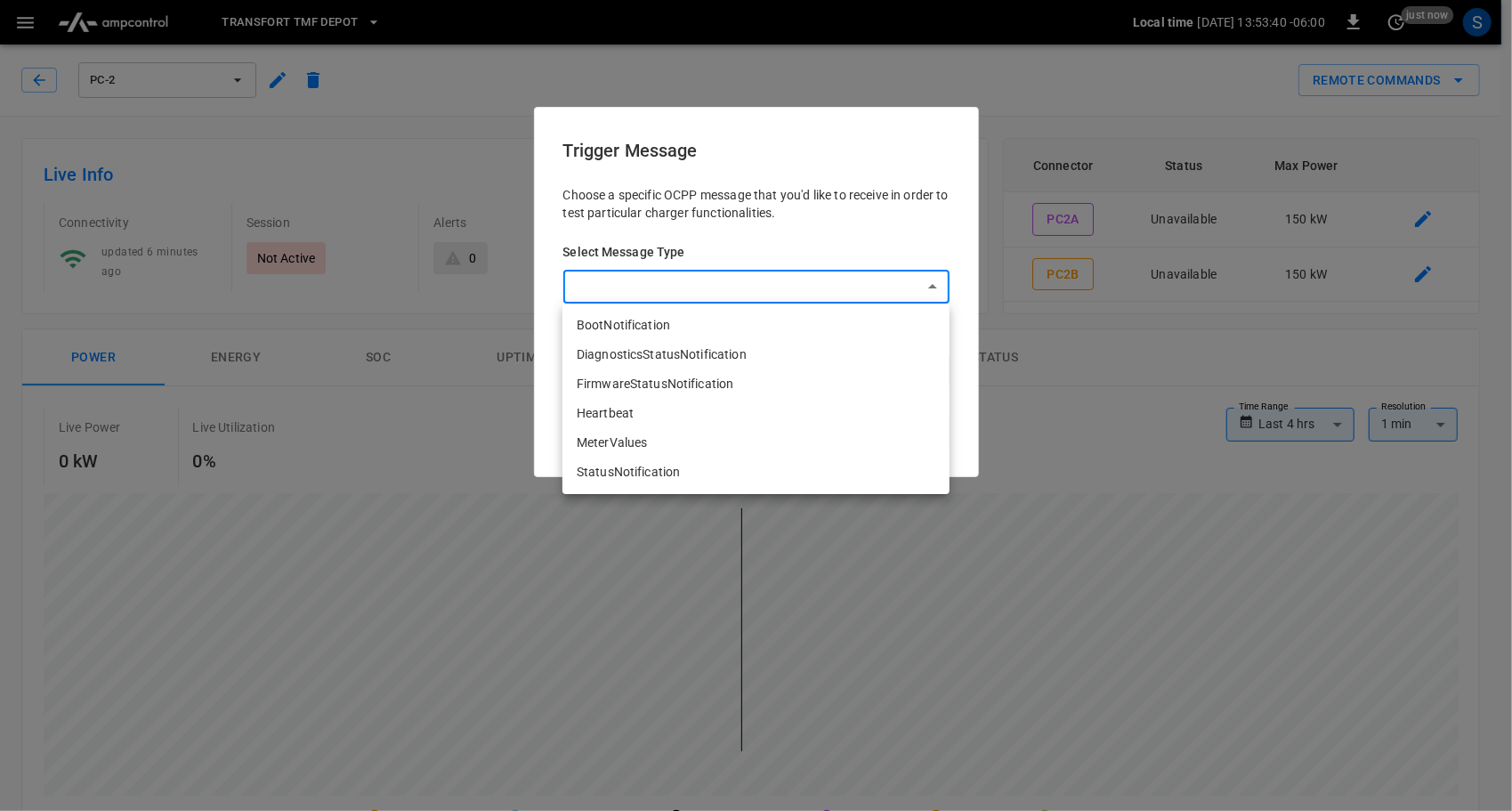 click on "StatusNotification" at bounding box center (756, 472) 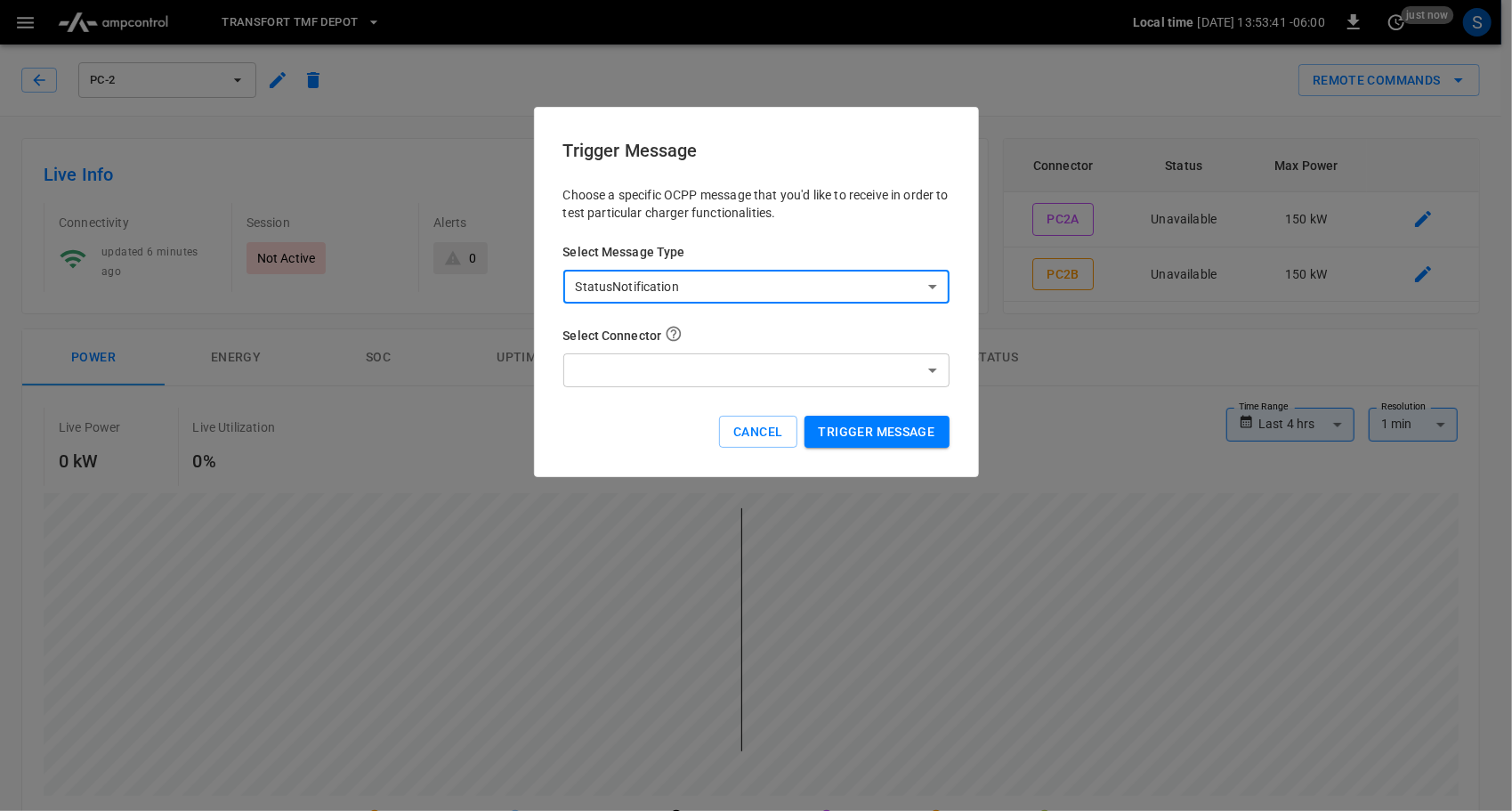 click on "**********" at bounding box center (756, 843) 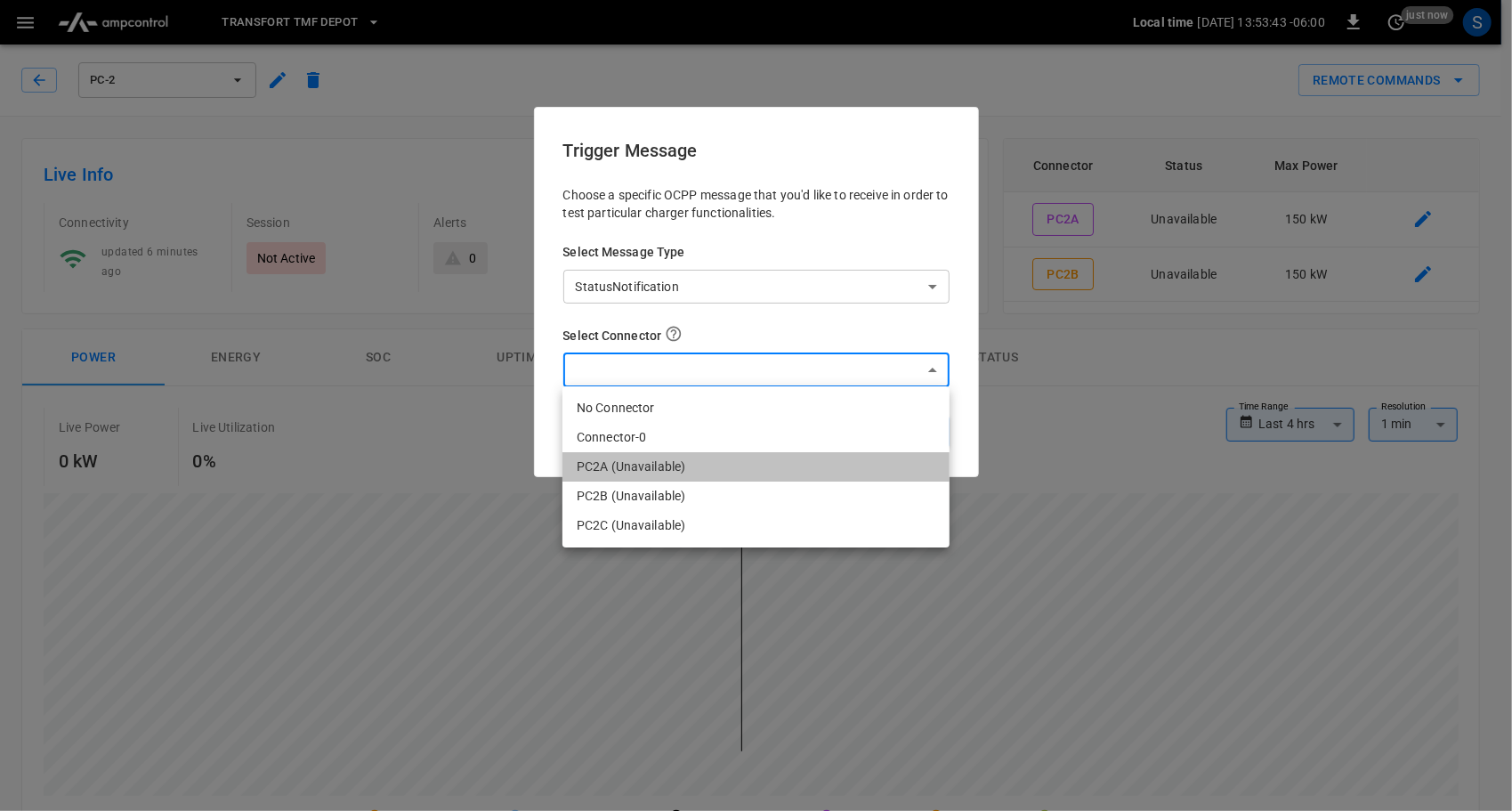 click on "PC2A (Unavailable)" at bounding box center (756, 466) 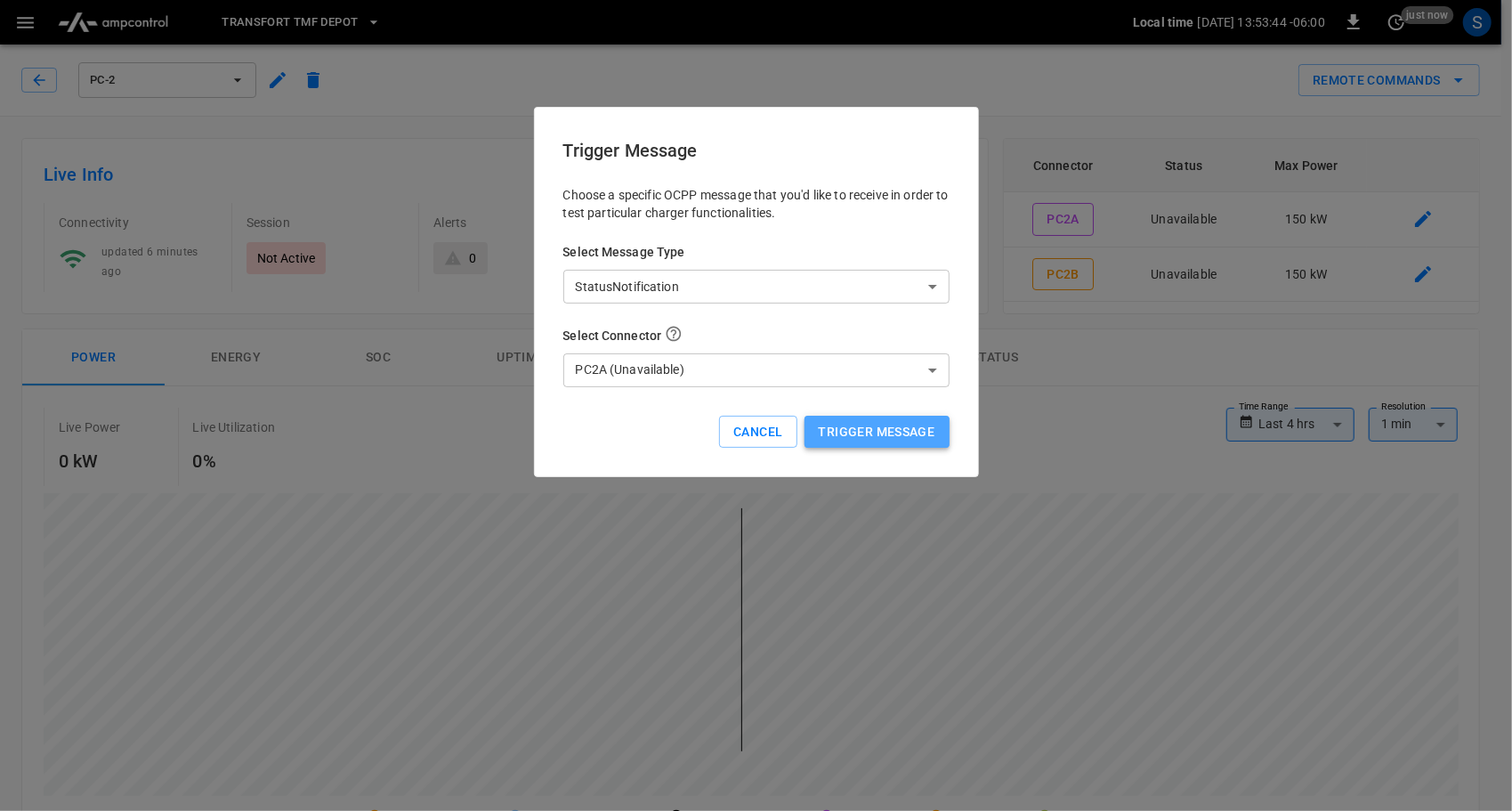 click on "Trigger Message" at bounding box center (877, 432) 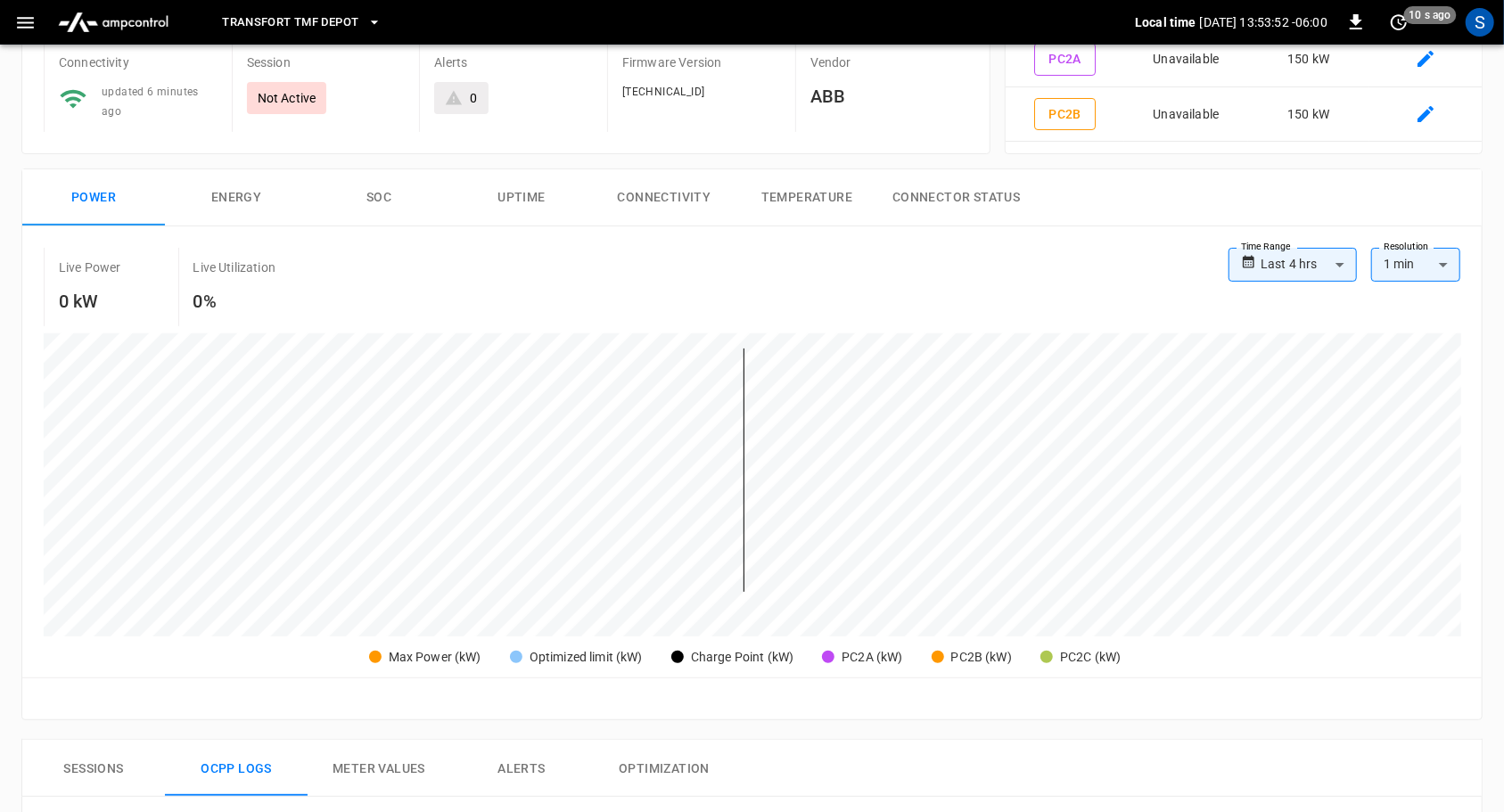 scroll, scrollTop: 0, scrollLeft: 0, axis: both 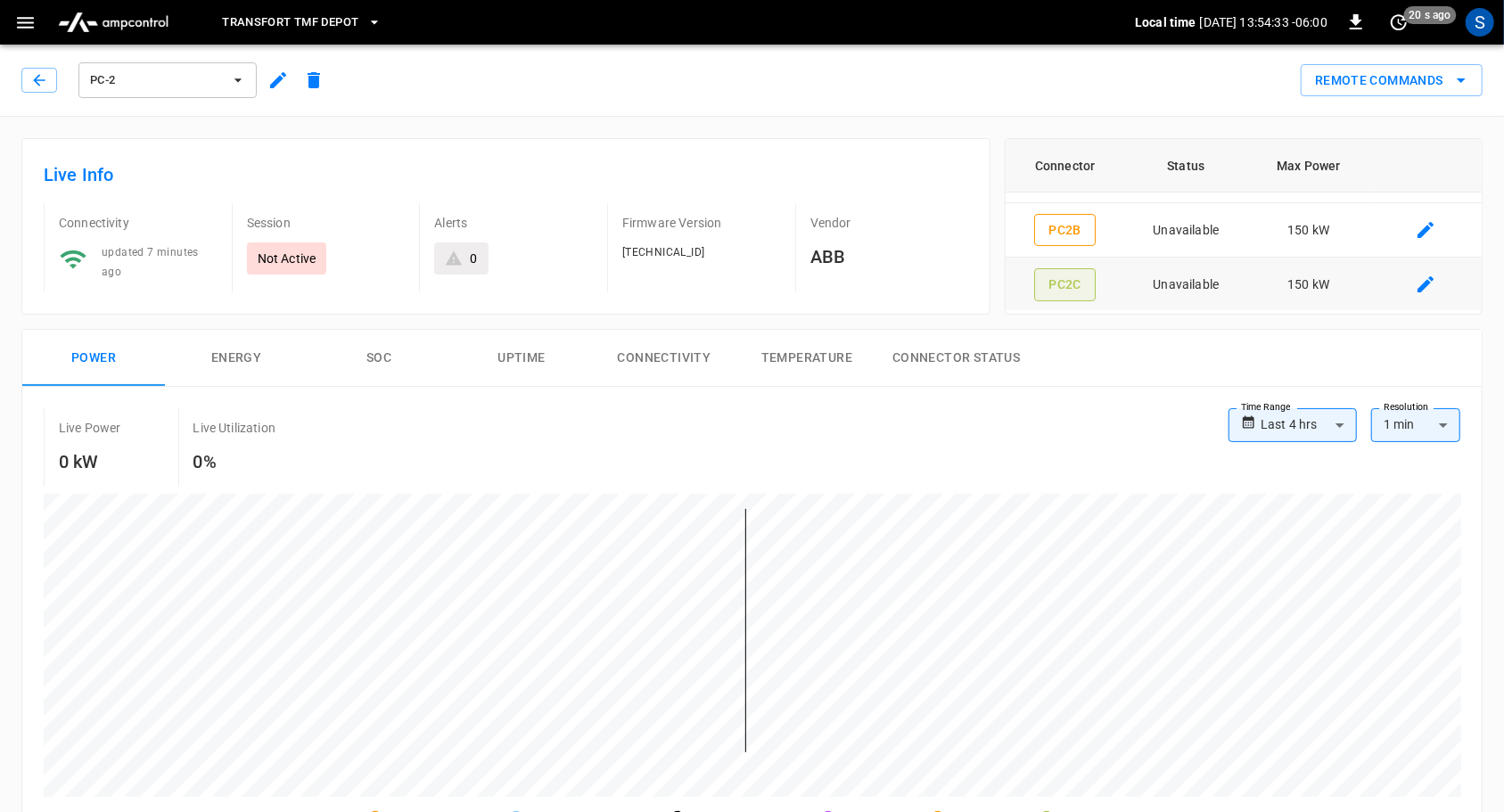 click on "PC2C" at bounding box center (1064, 284) 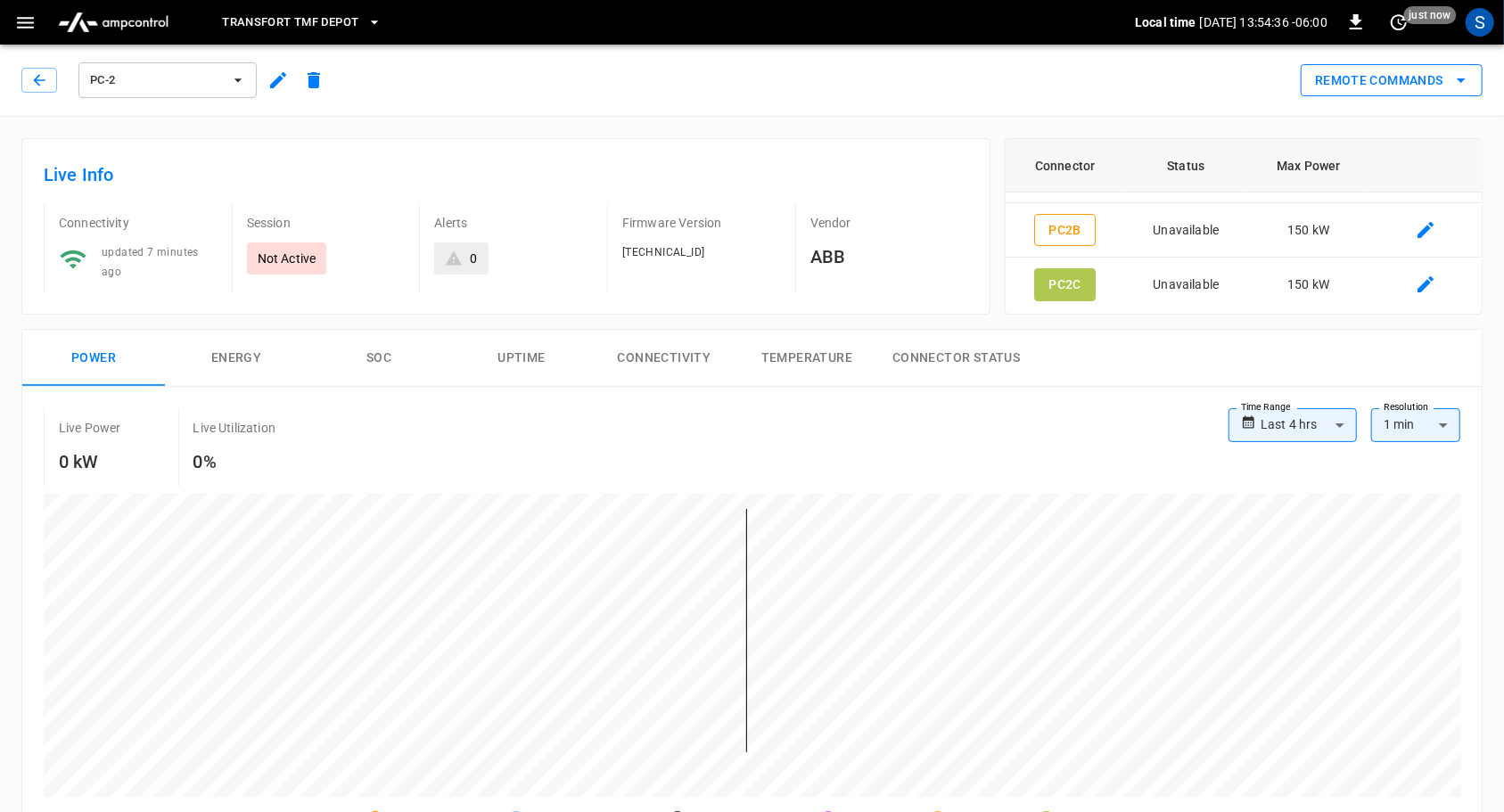 click on "Remote Commands" at bounding box center [1392, 80] 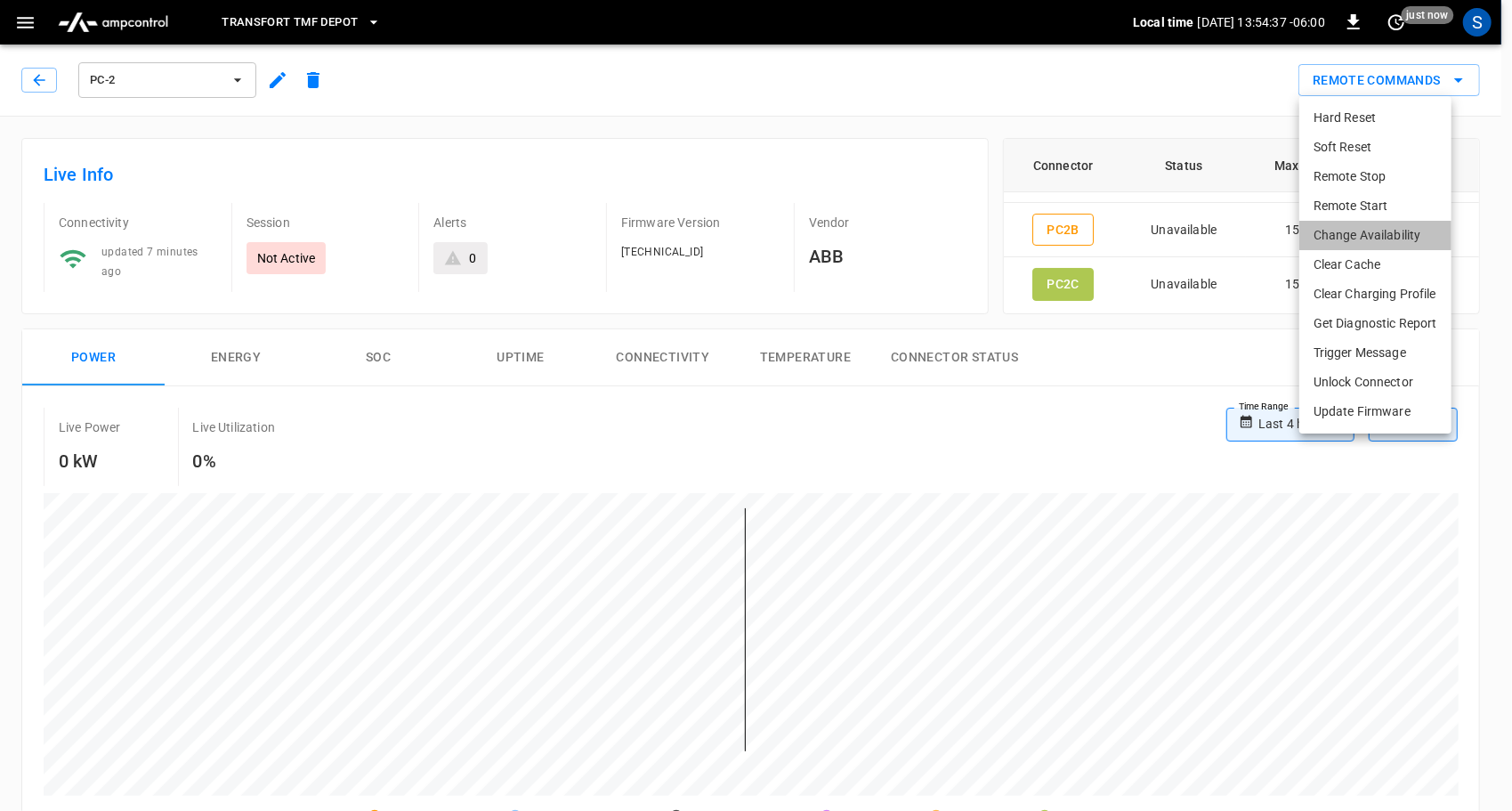 click on "Change Availability" at bounding box center (1375, 235) 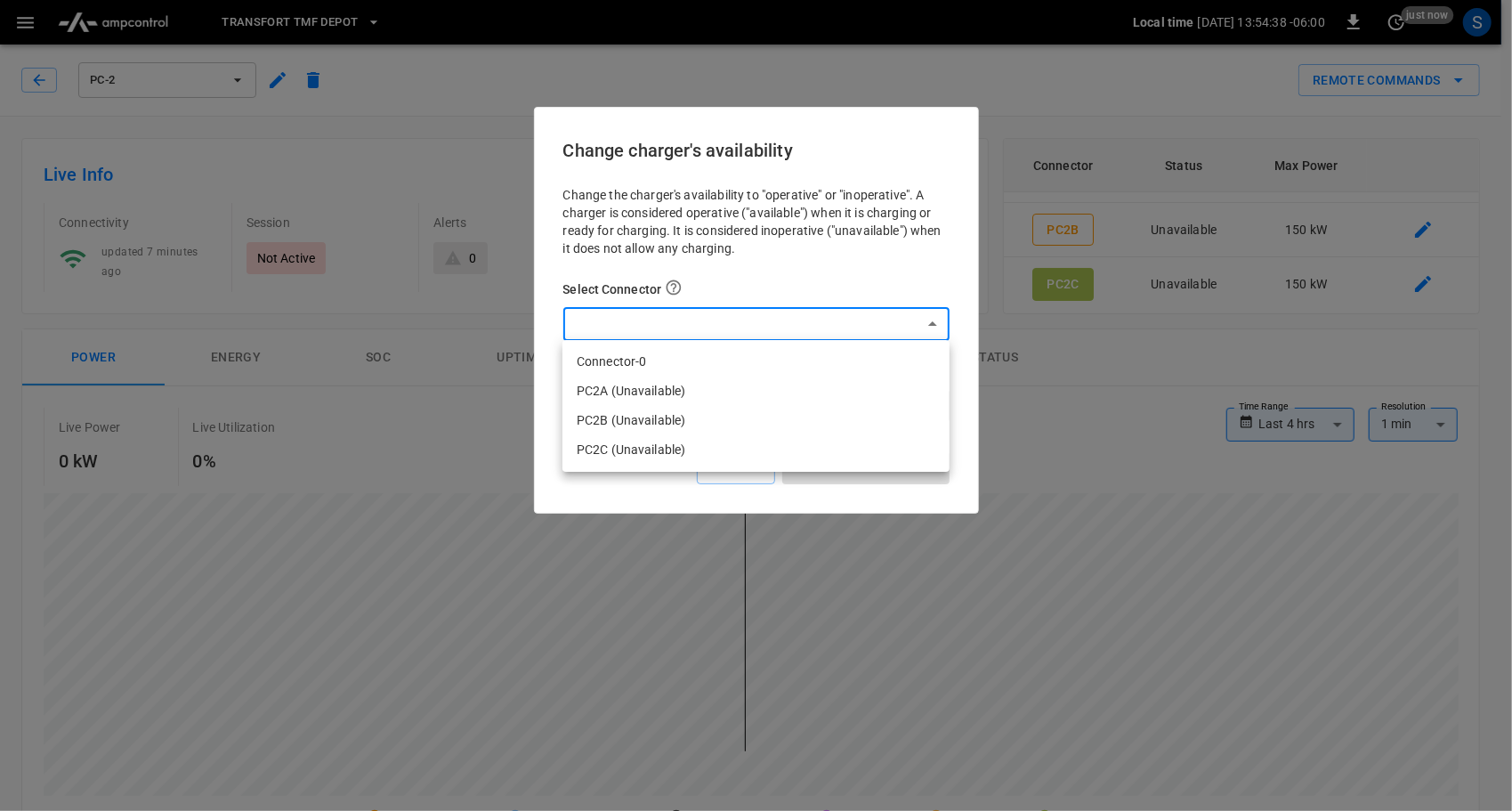 click on "**********" at bounding box center (756, 842) 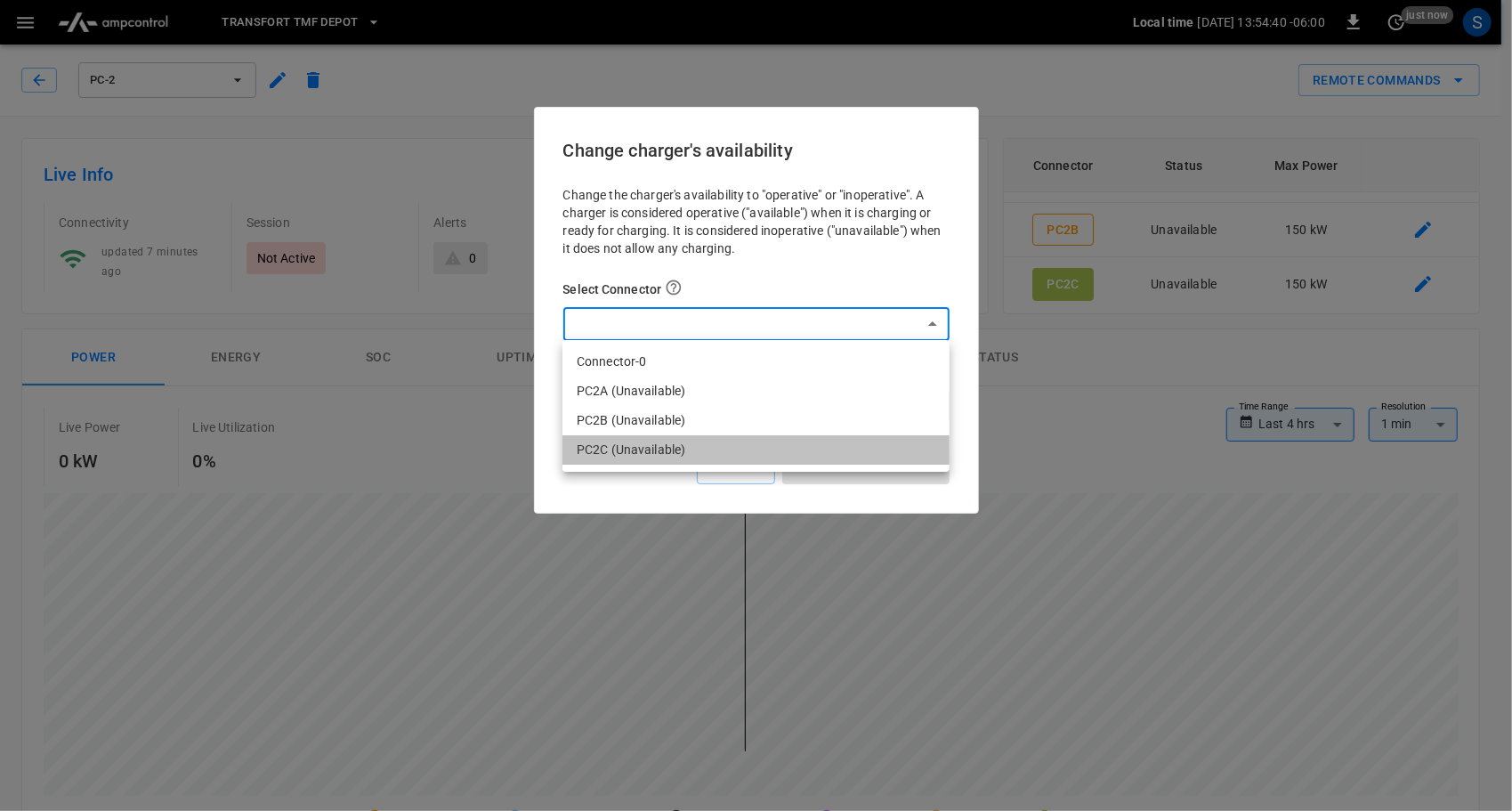 click on "PC2C (Unavailable)" at bounding box center [756, 450] 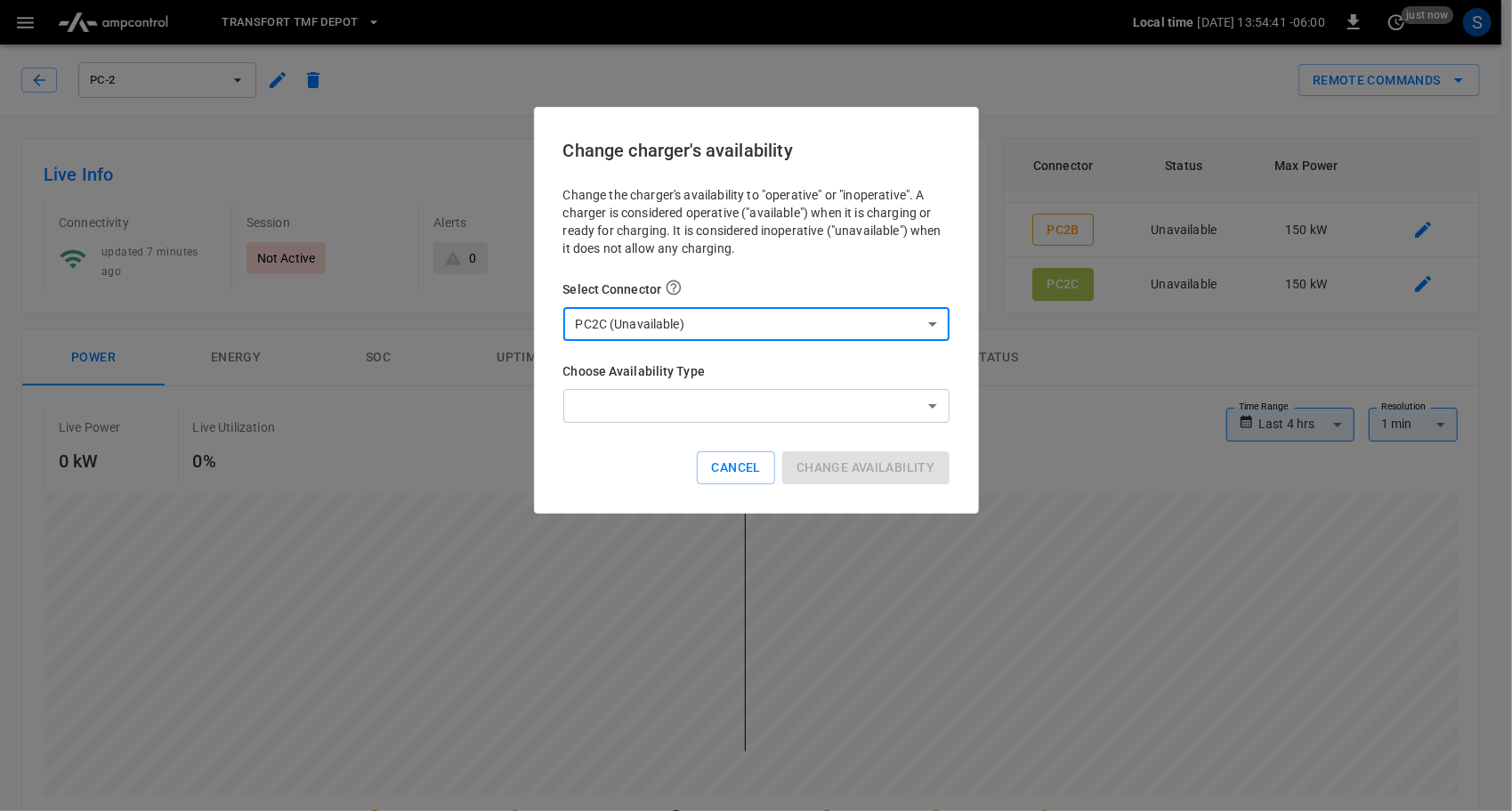 click on "**********" at bounding box center [756, 842] 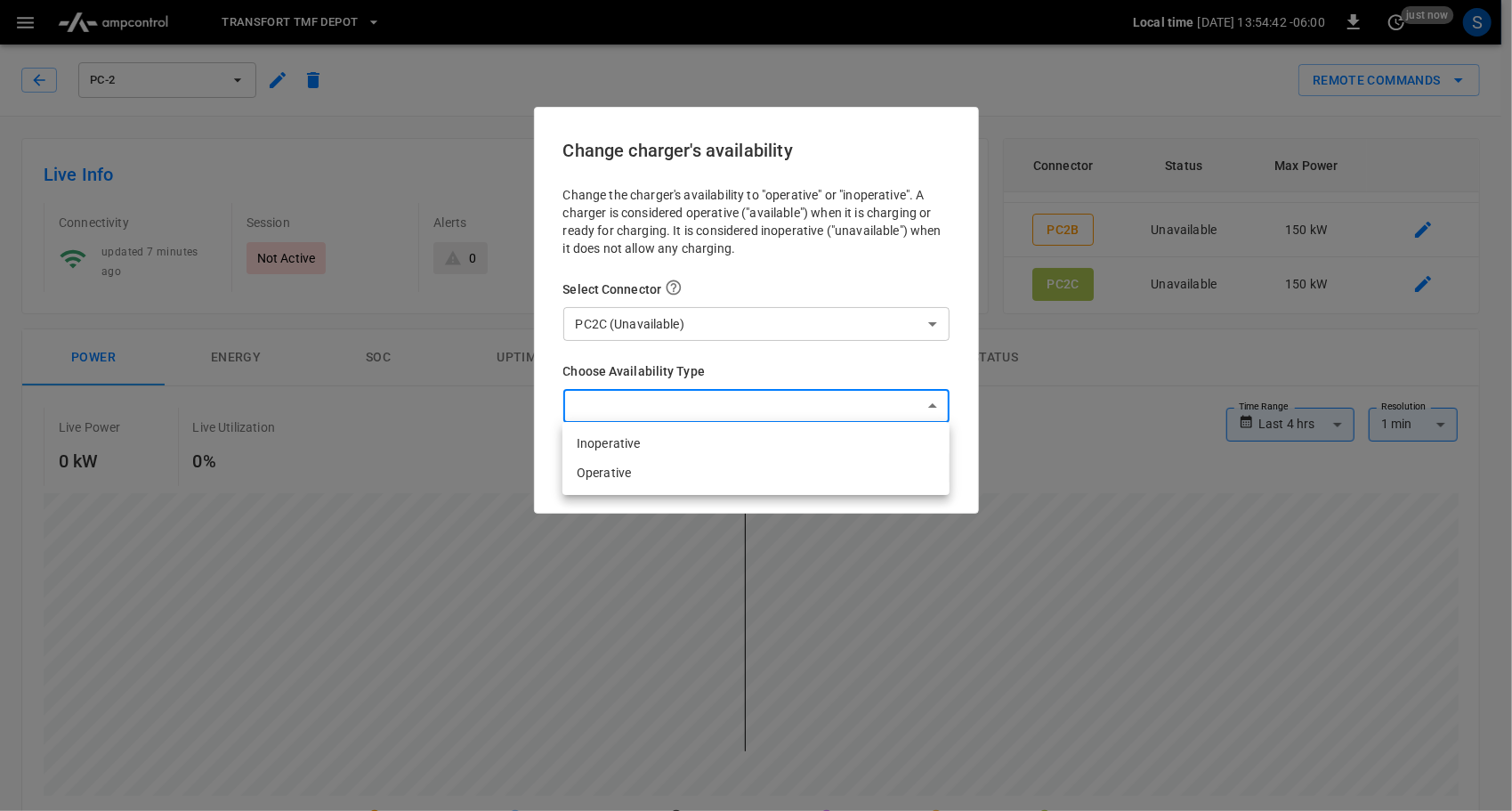 click on "Operative" at bounding box center (756, 473) 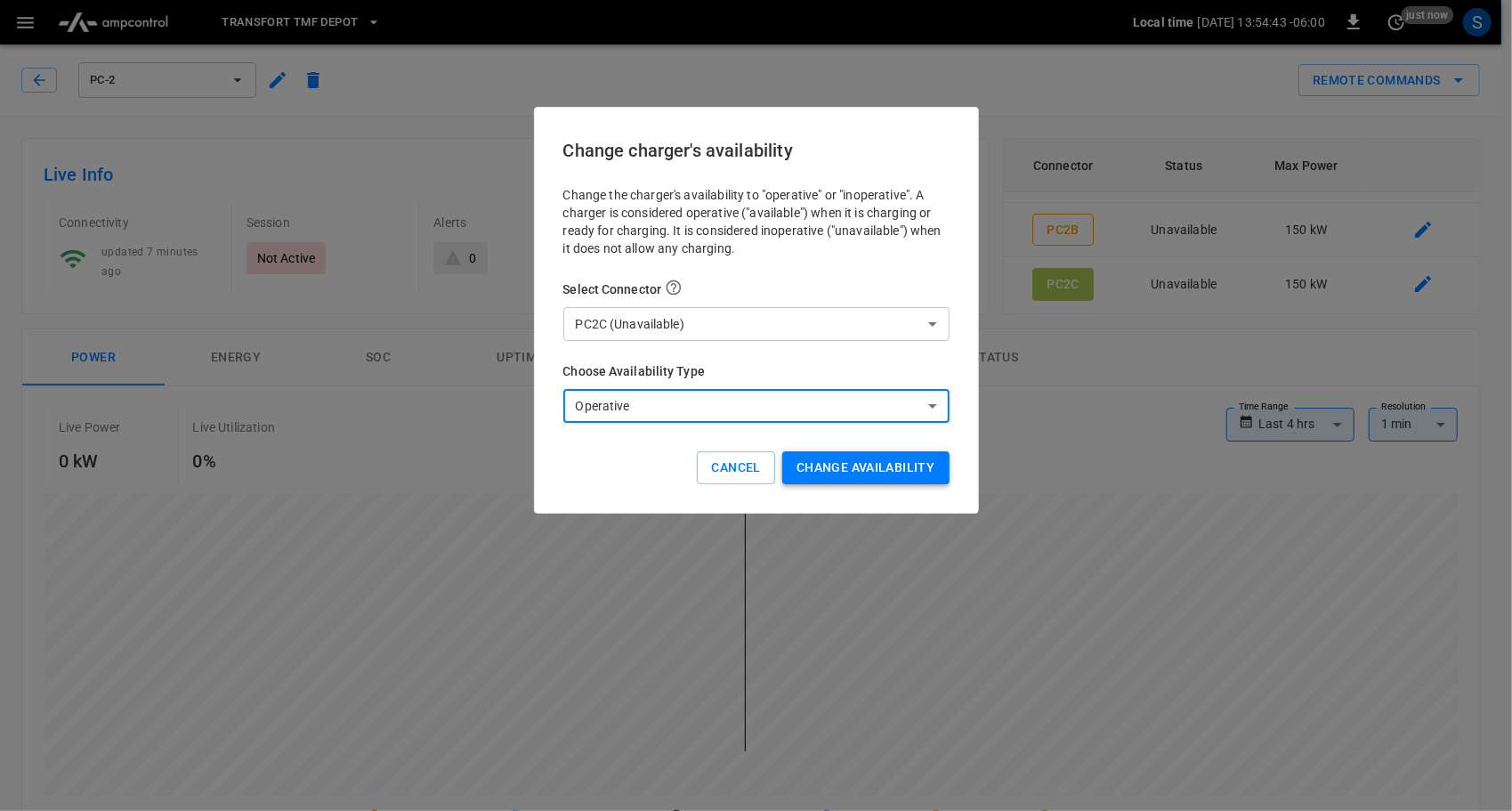 click on "Change availability" at bounding box center (866, 467) 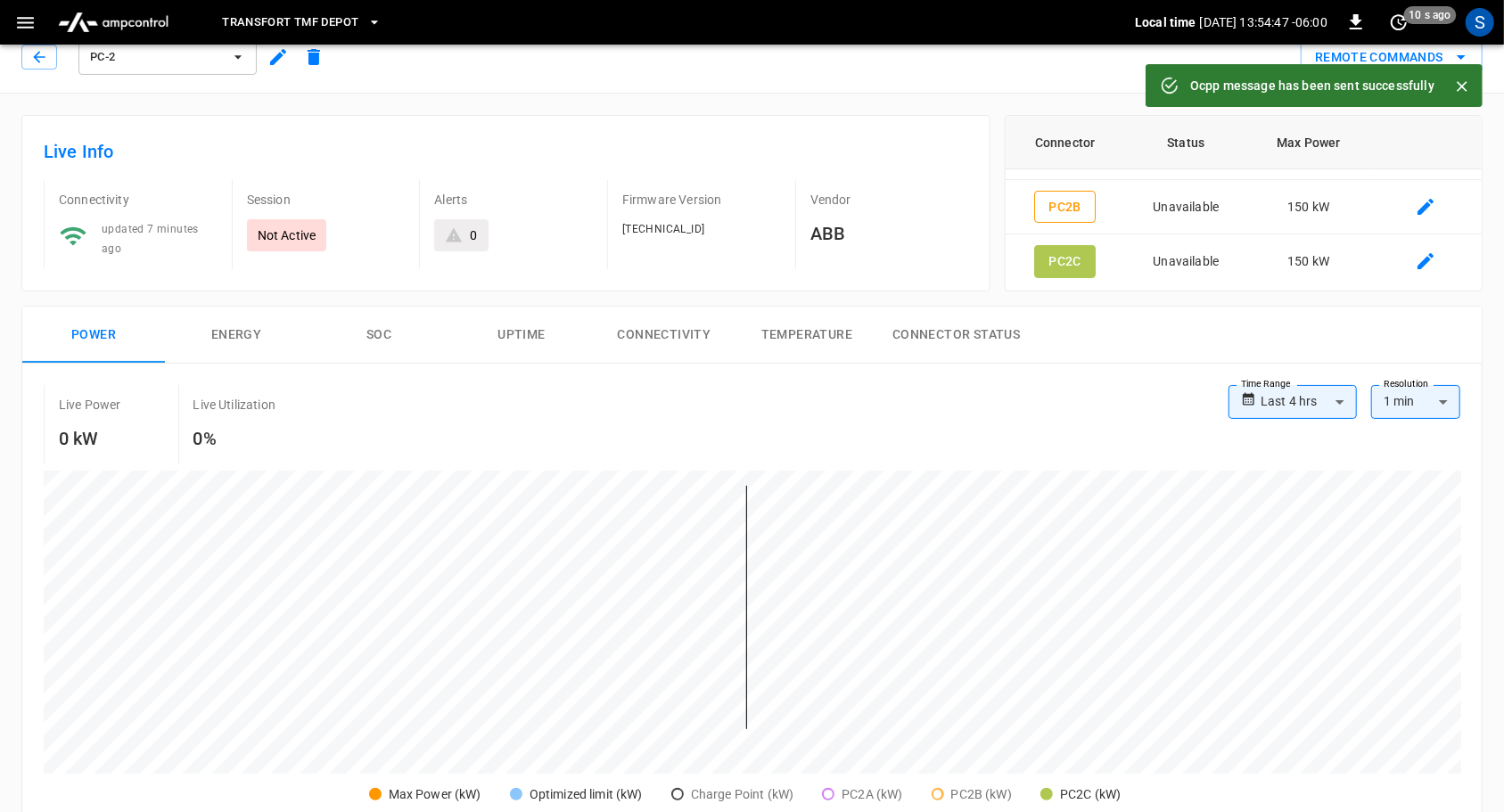 scroll, scrollTop: 19, scrollLeft: 0, axis: vertical 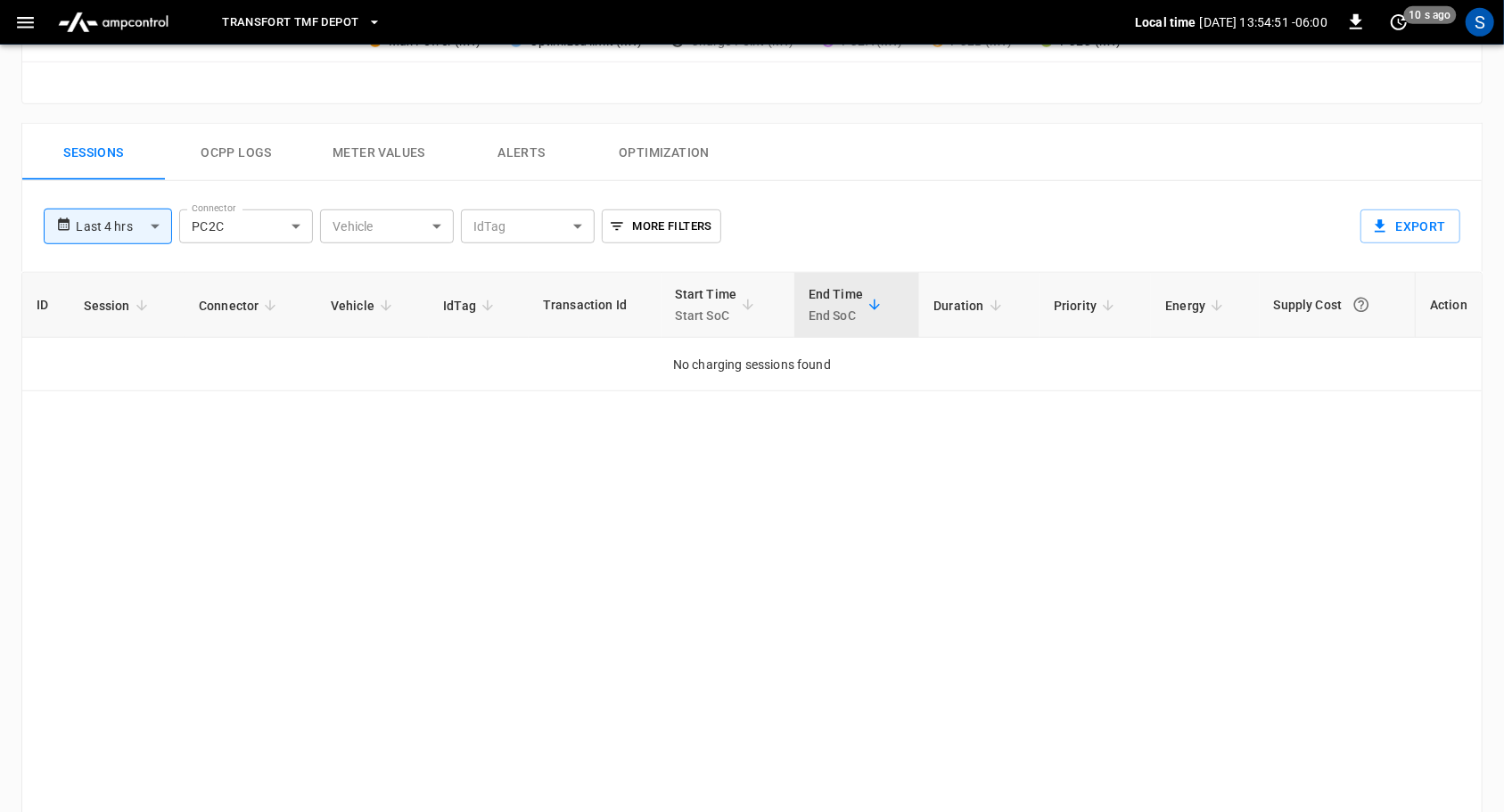 click on "Ocpp logs" at bounding box center [236, 152] 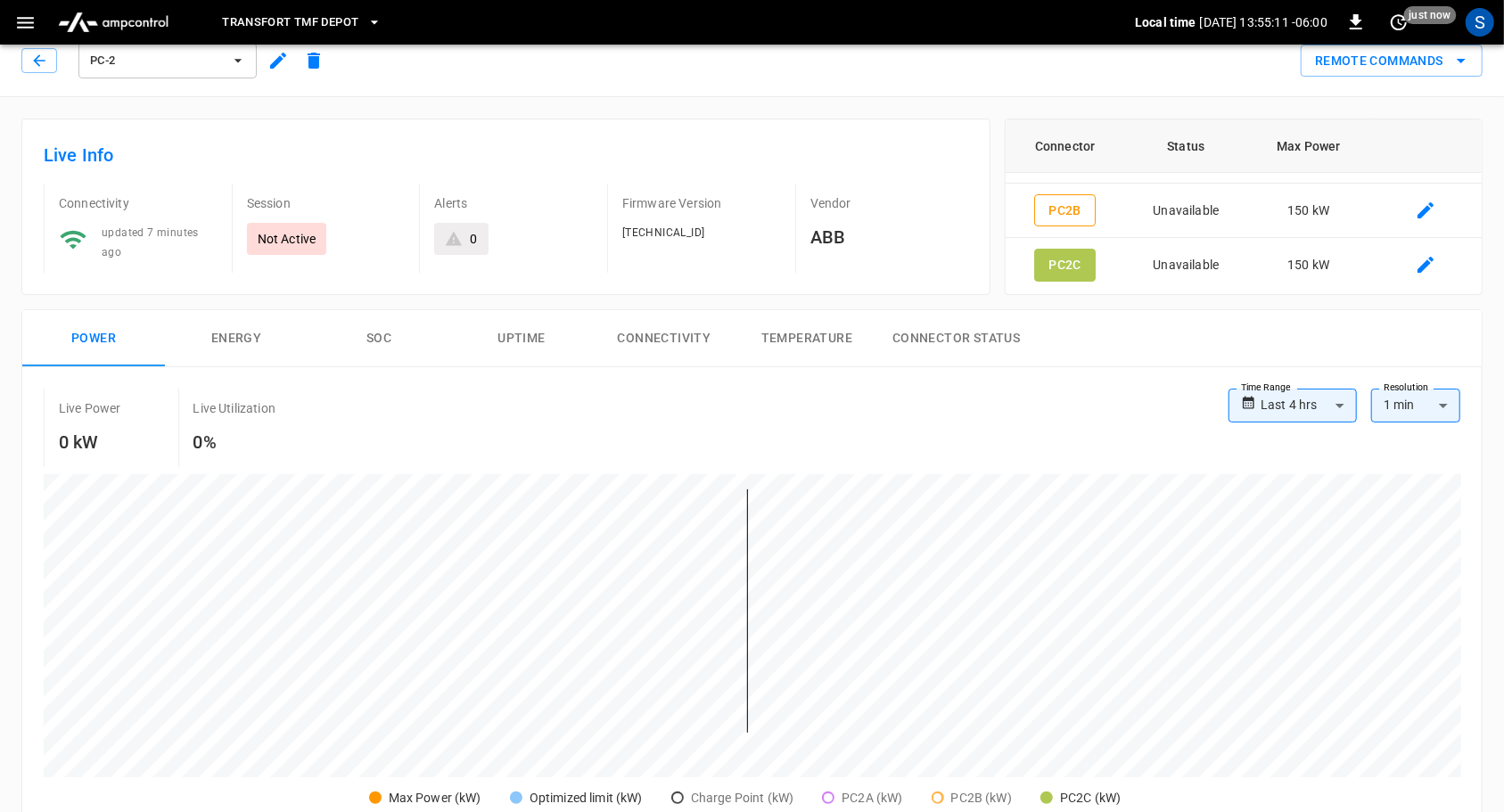 scroll, scrollTop: 0, scrollLeft: 0, axis: both 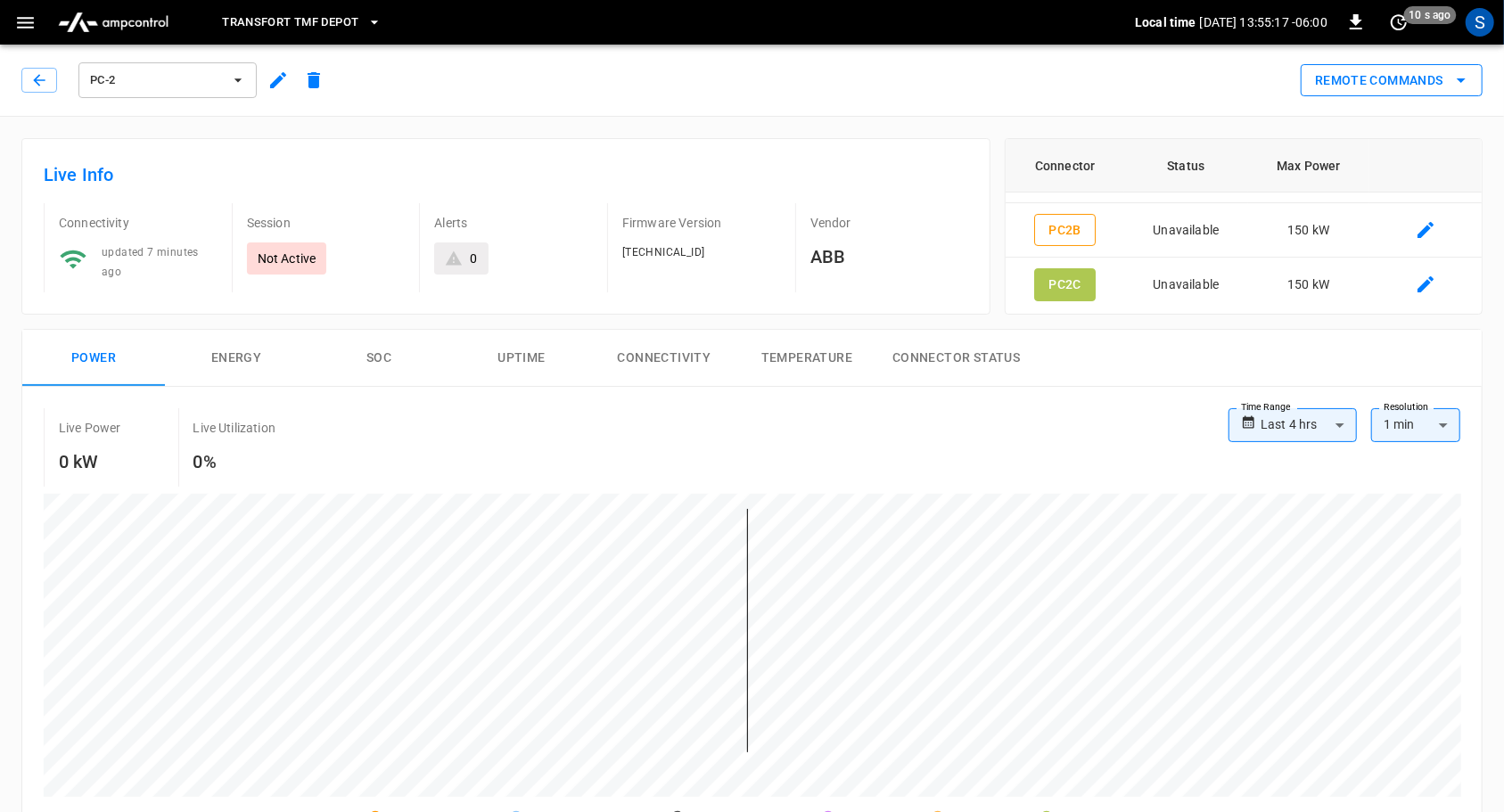 click on "Remote Commands" at bounding box center [1392, 80] 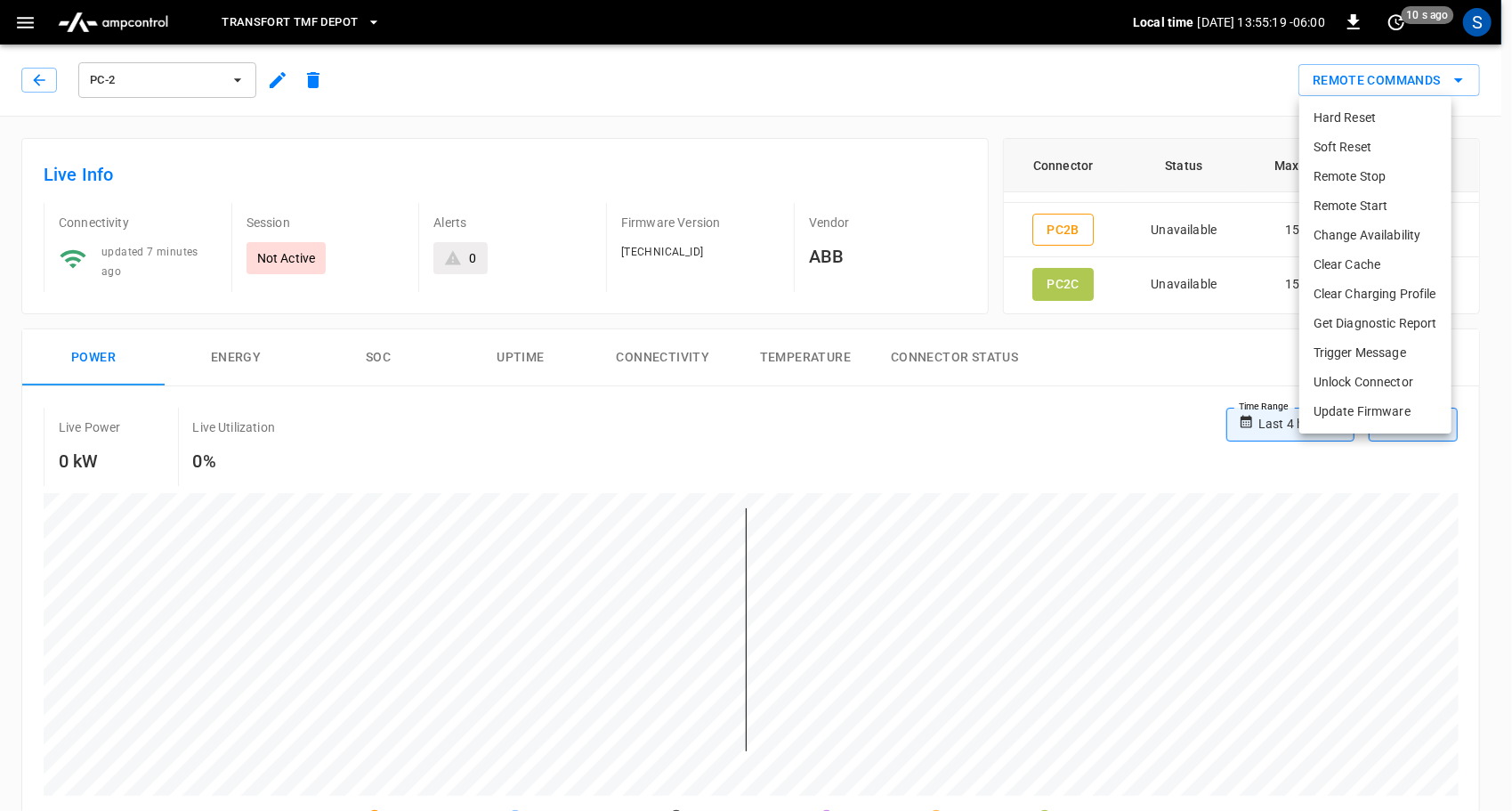 click on "Soft Reset" at bounding box center (1375, 147) 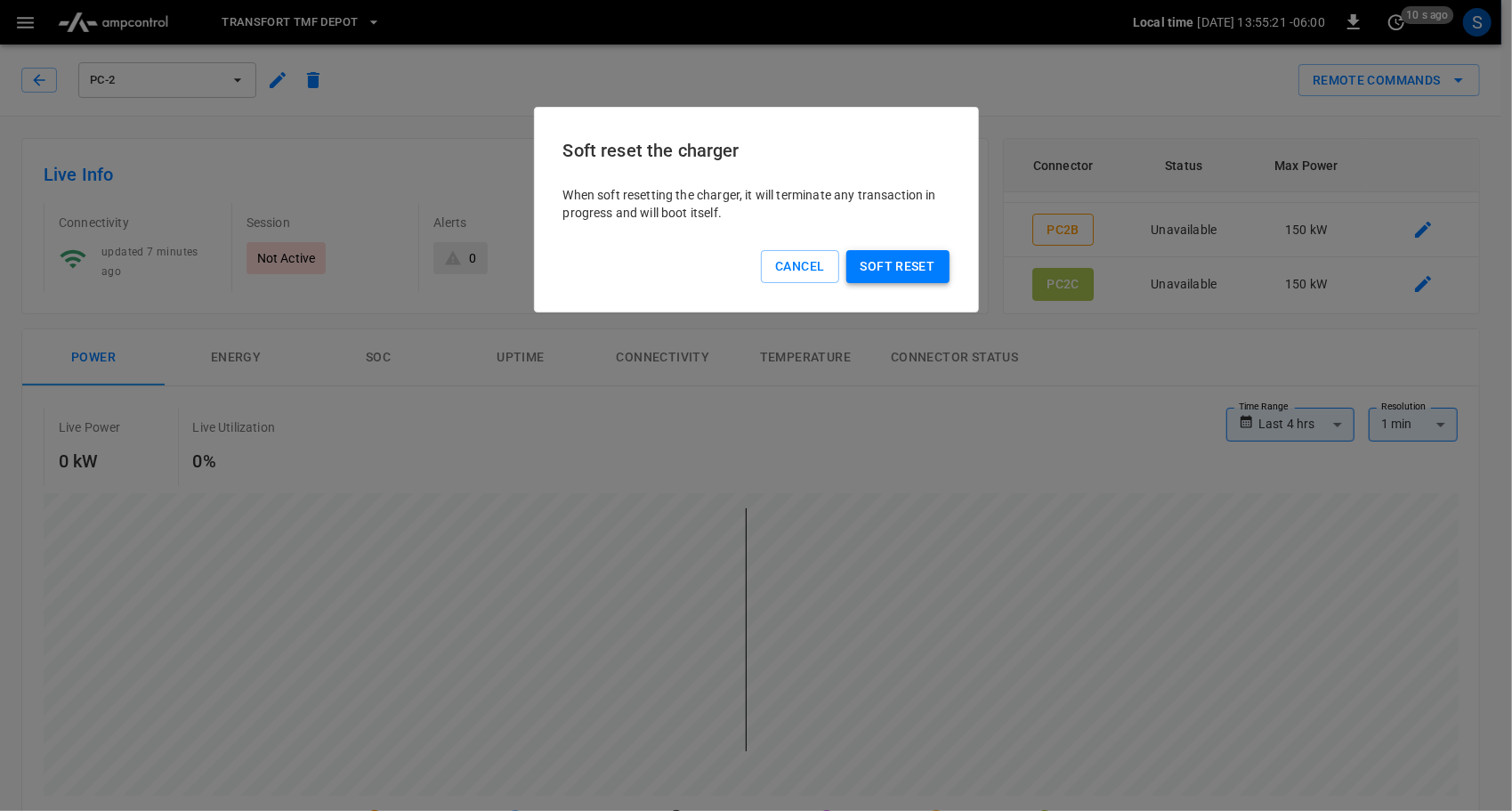 click on "Soft reset" at bounding box center [898, 266] 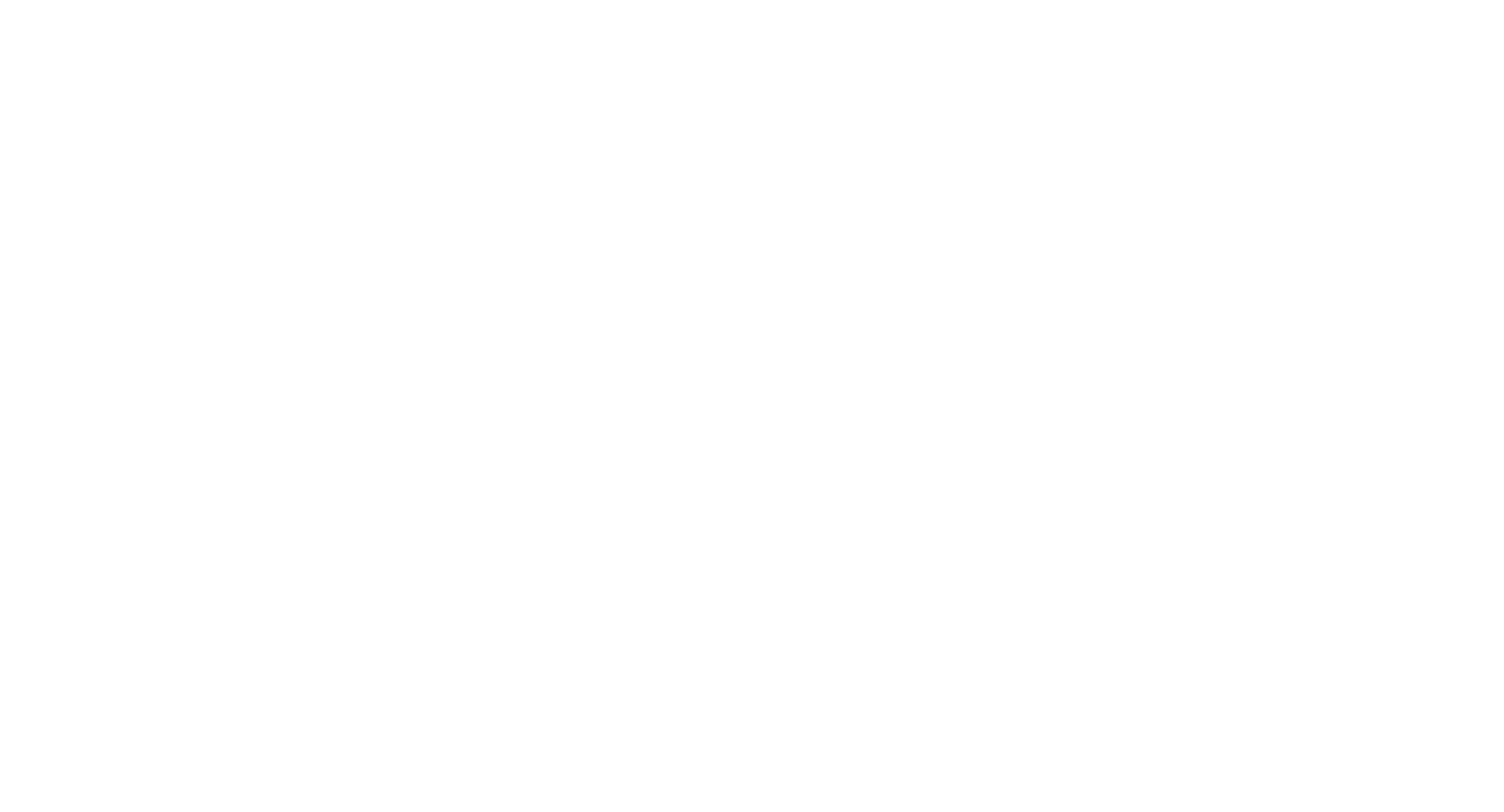 scroll, scrollTop: 0, scrollLeft: 0, axis: both 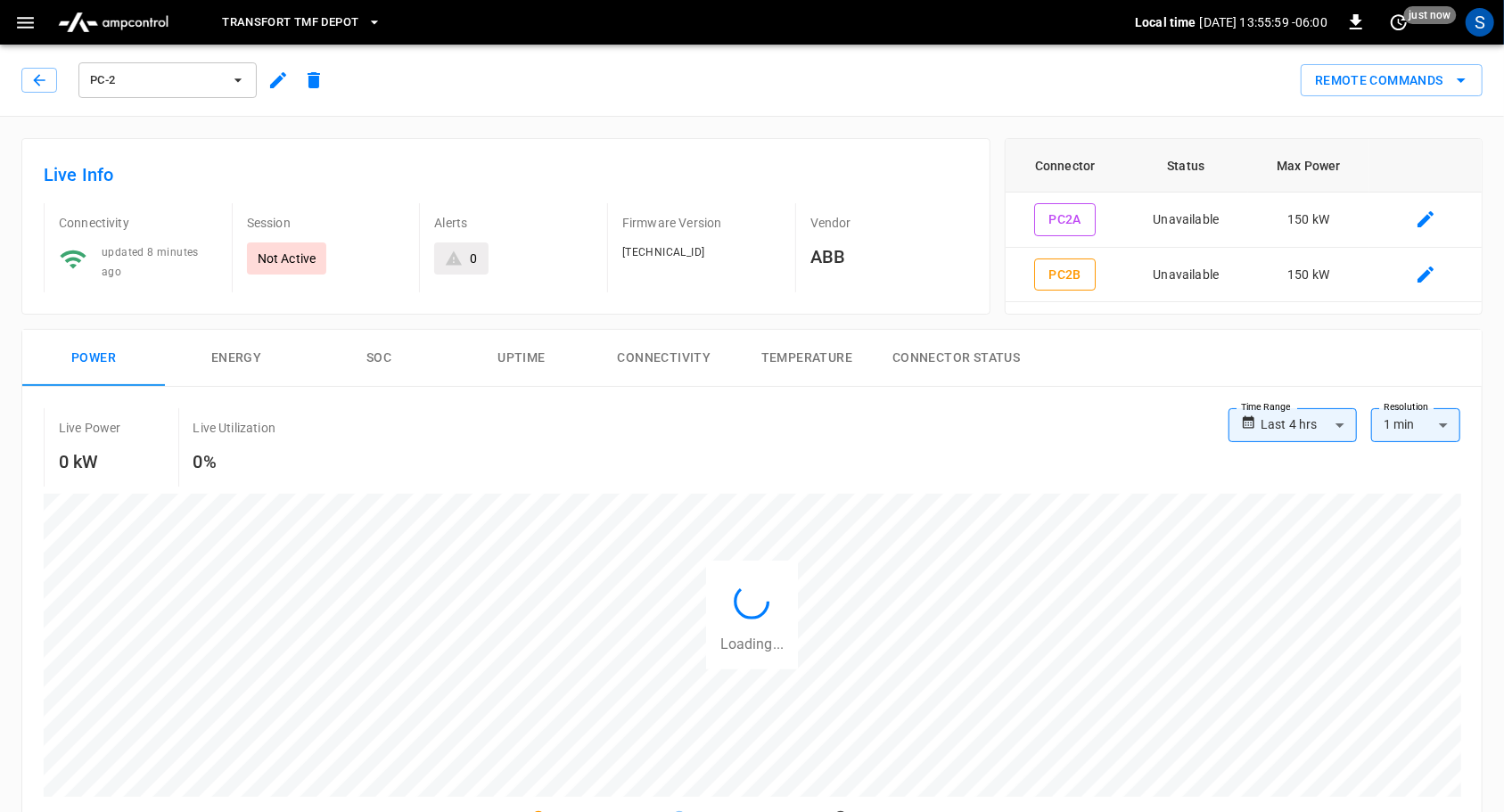 type on "**********" 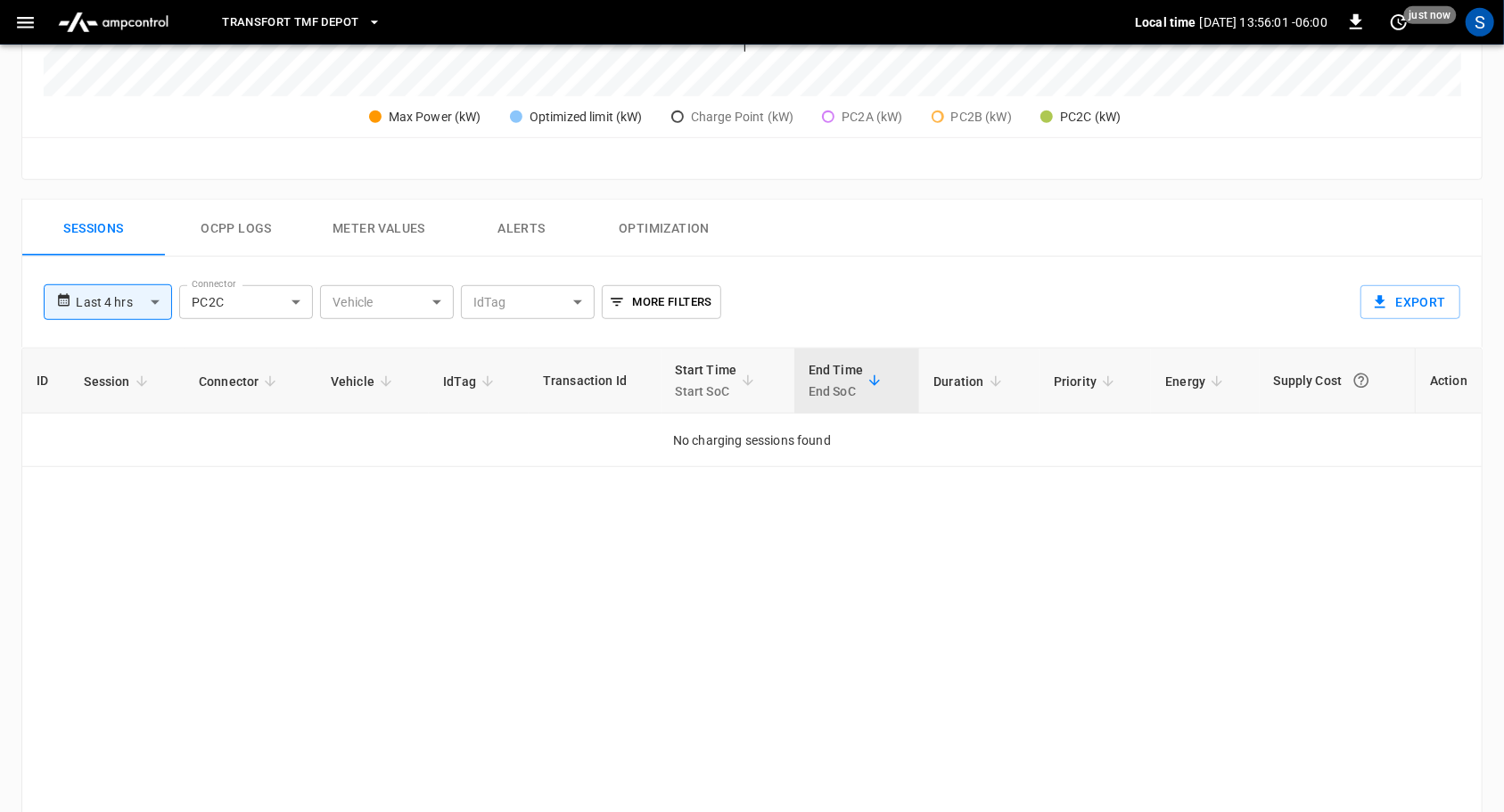scroll, scrollTop: 703, scrollLeft: 0, axis: vertical 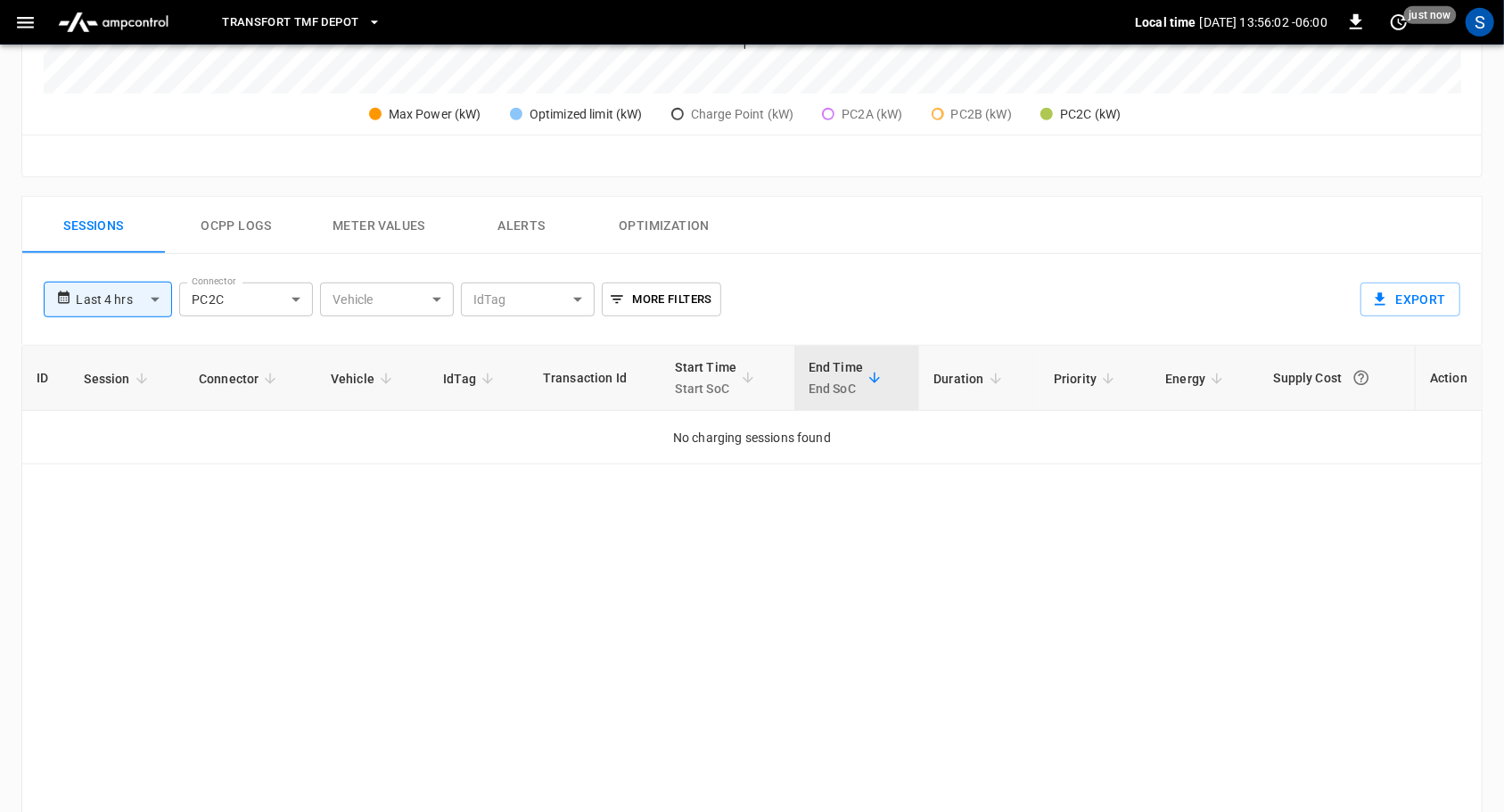 click on "Ocpp logs" at bounding box center [236, 226] 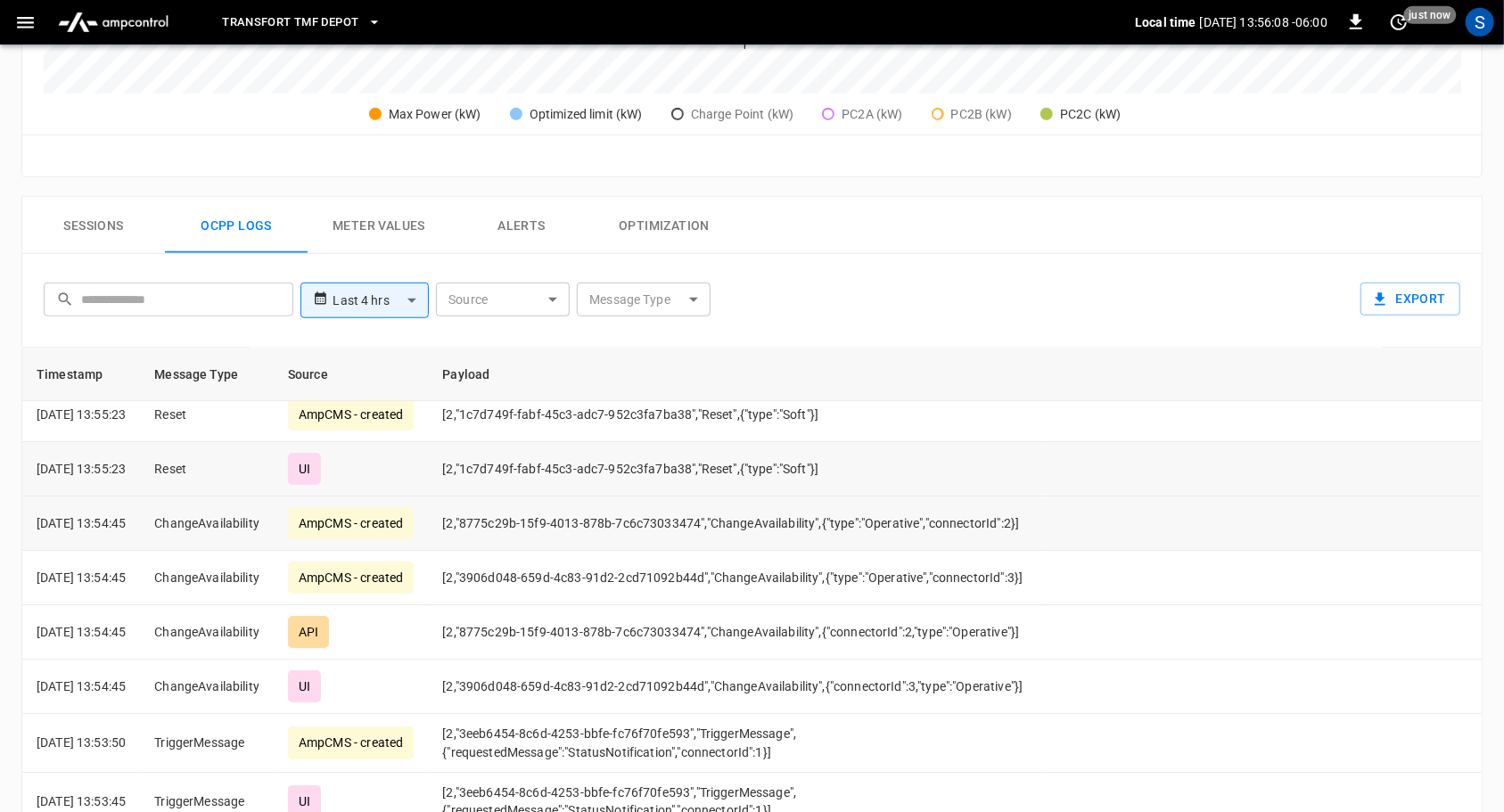 scroll, scrollTop: 0, scrollLeft: 0, axis: both 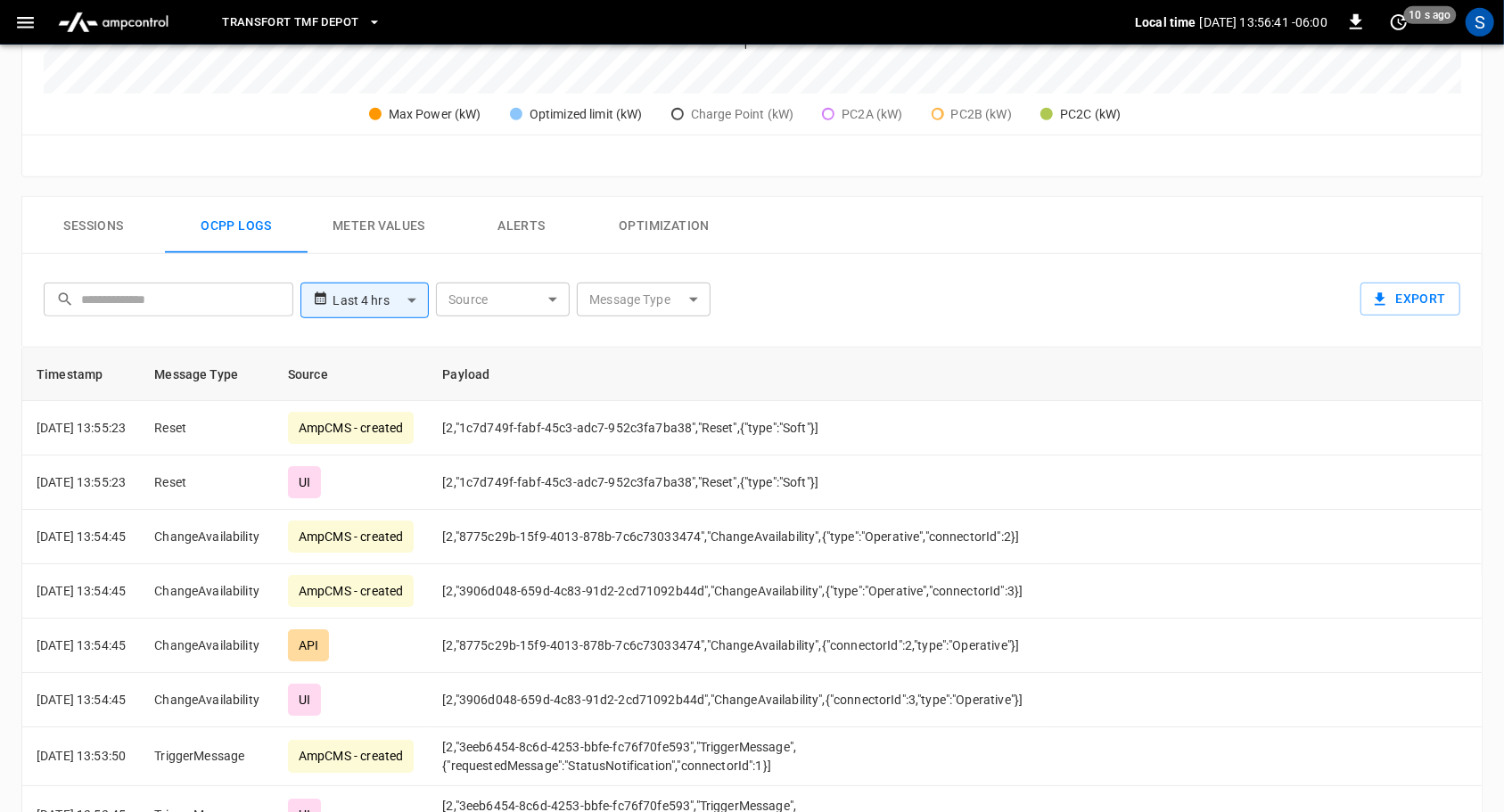 click on "**********" at bounding box center (748, 297) 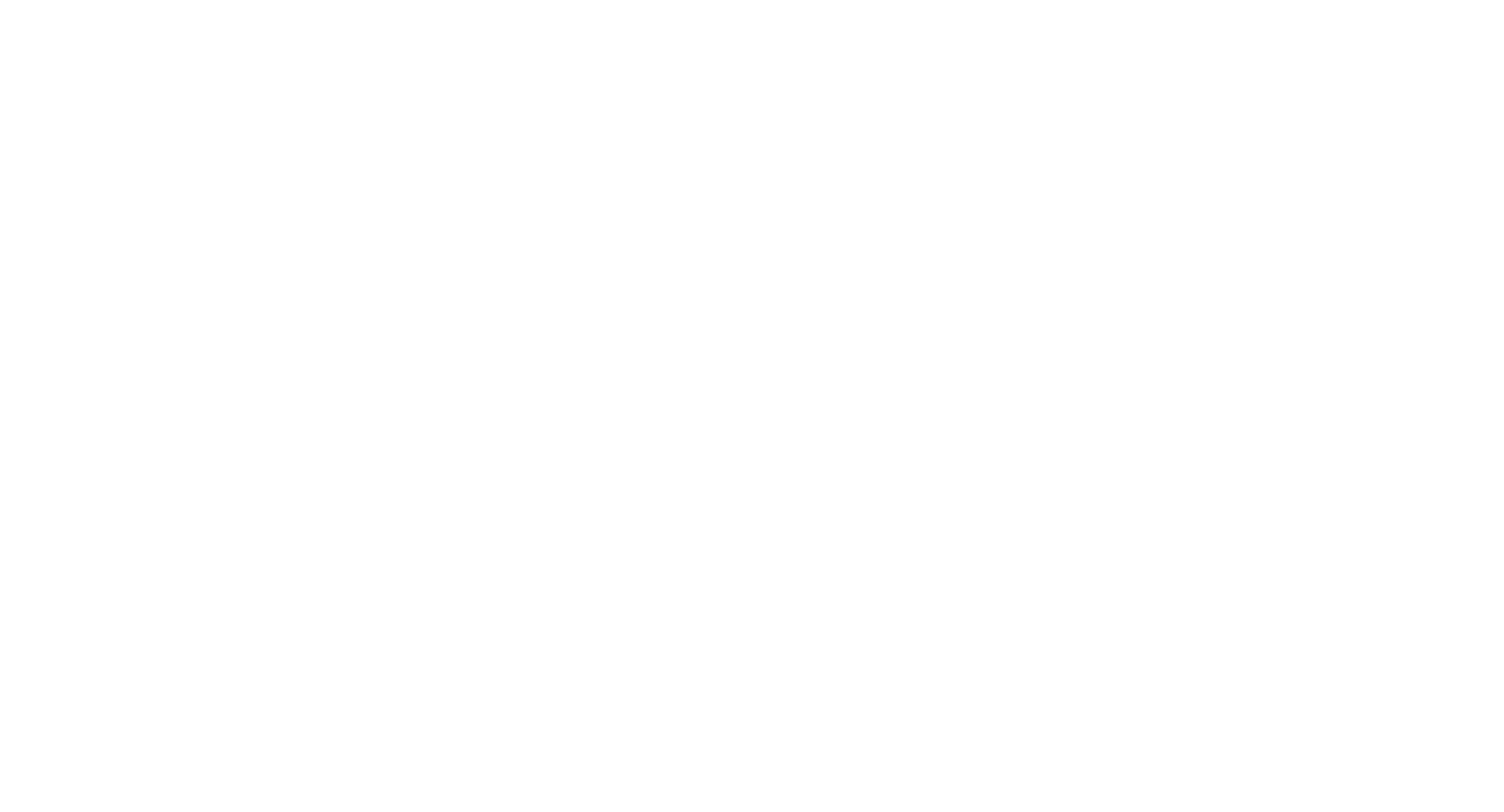 scroll, scrollTop: 0, scrollLeft: 0, axis: both 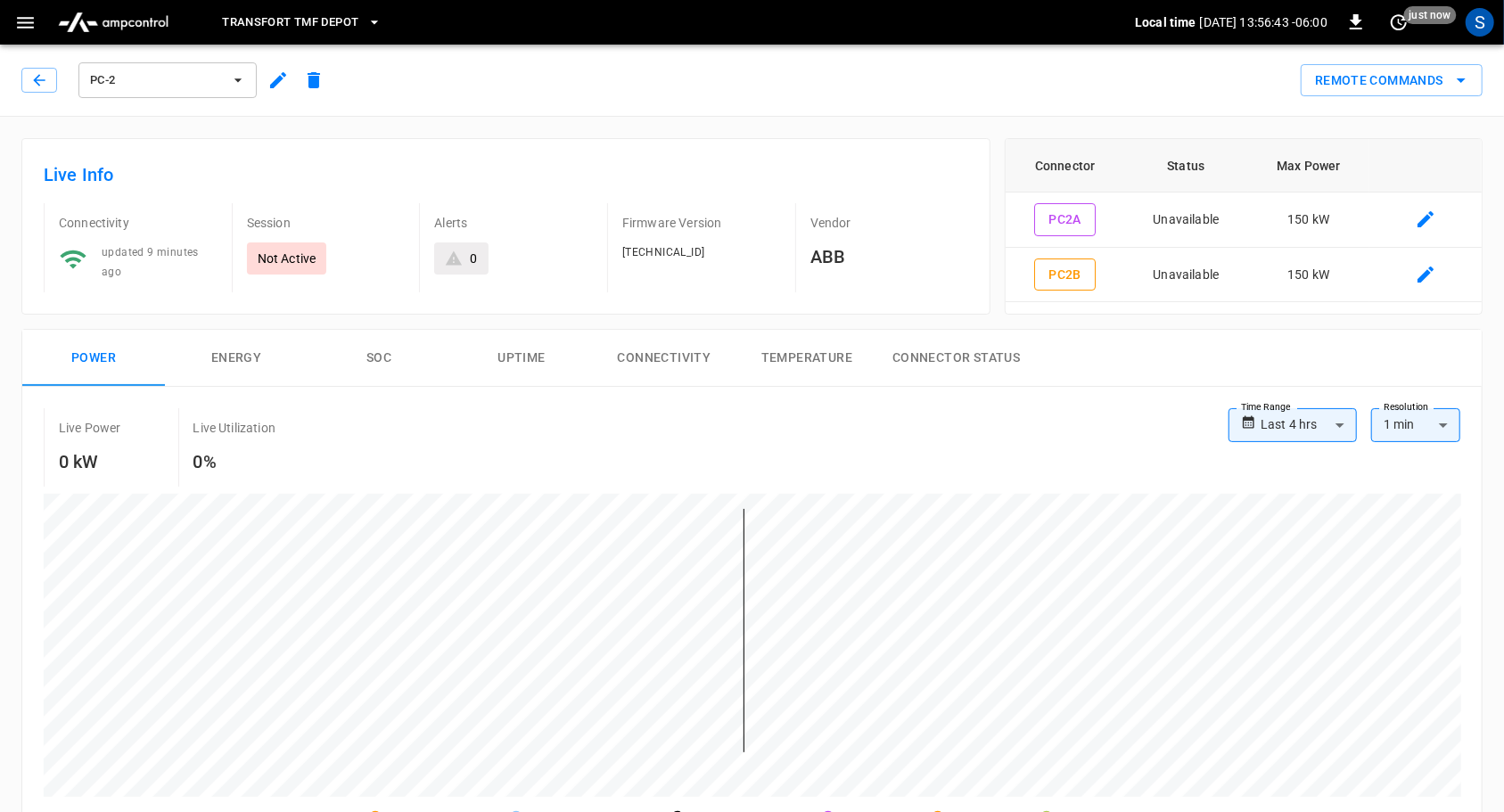 type on "**********" 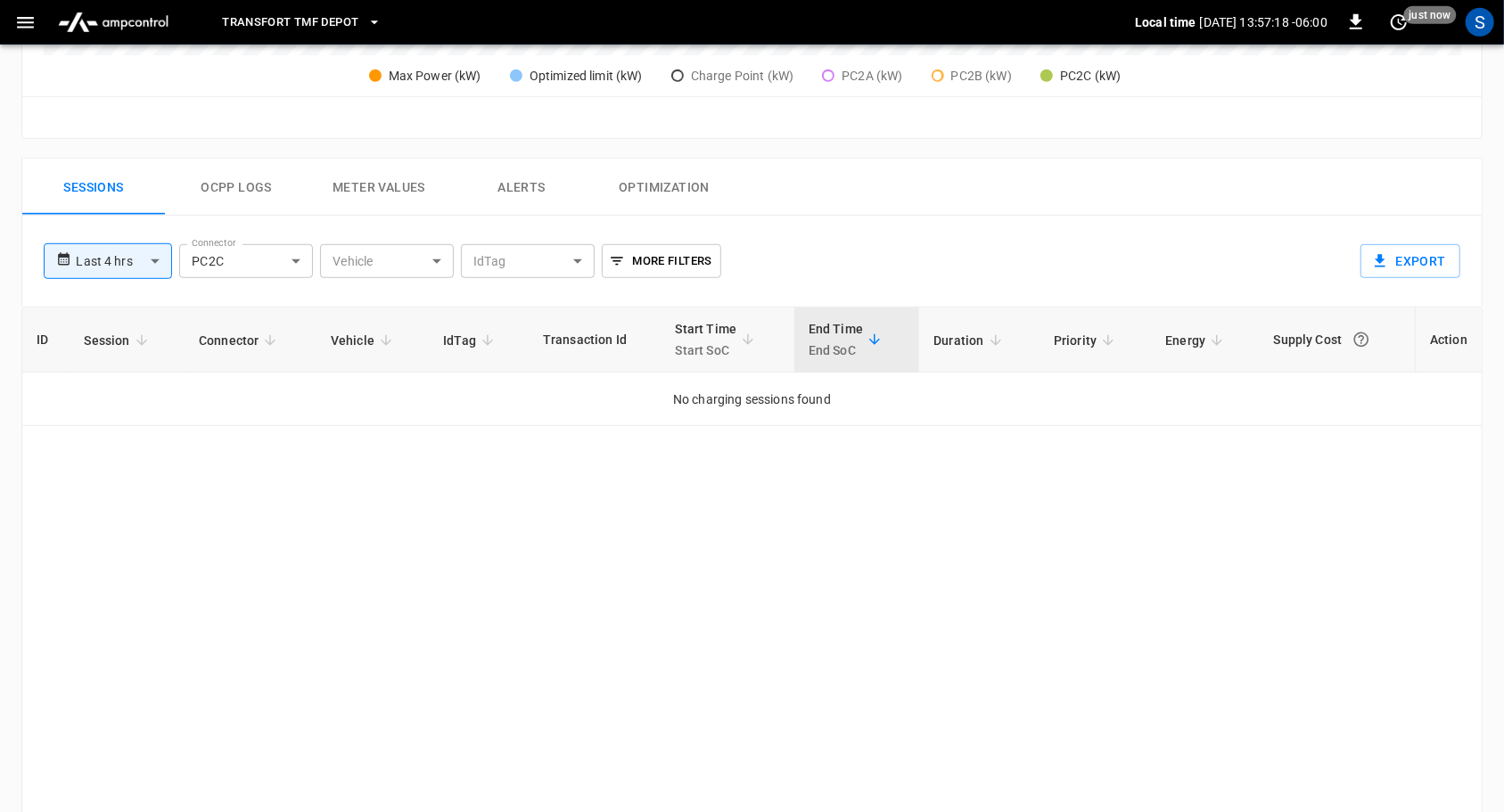 scroll, scrollTop: 744, scrollLeft: 0, axis: vertical 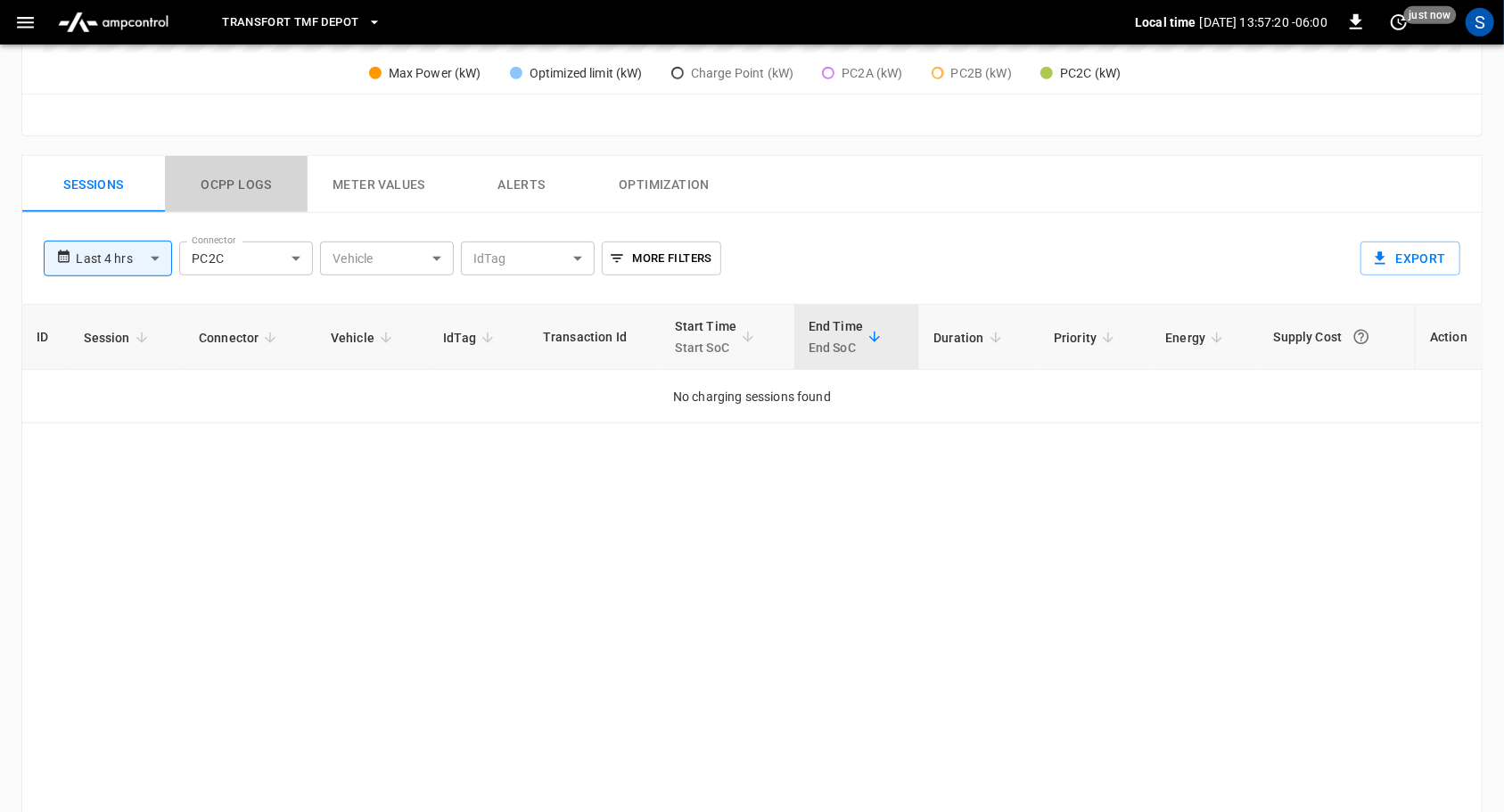 click on "Ocpp logs" at bounding box center (236, 185) 